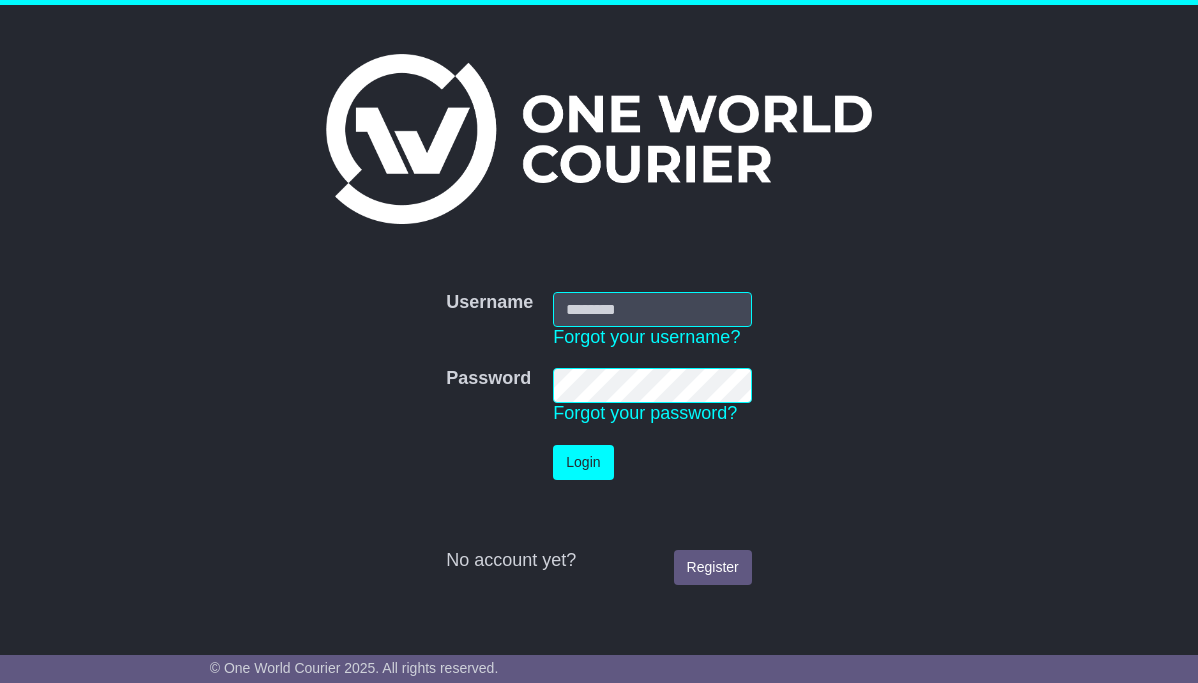 scroll, scrollTop: 0, scrollLeft: 0, axis: both 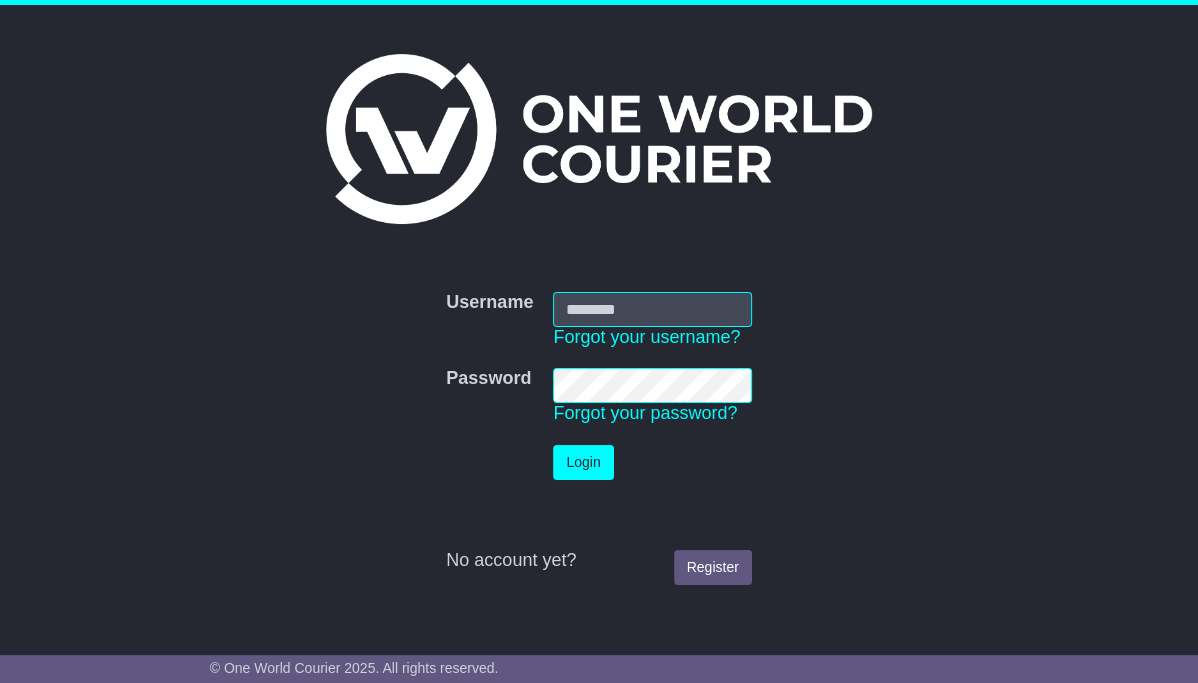 type on "**********" 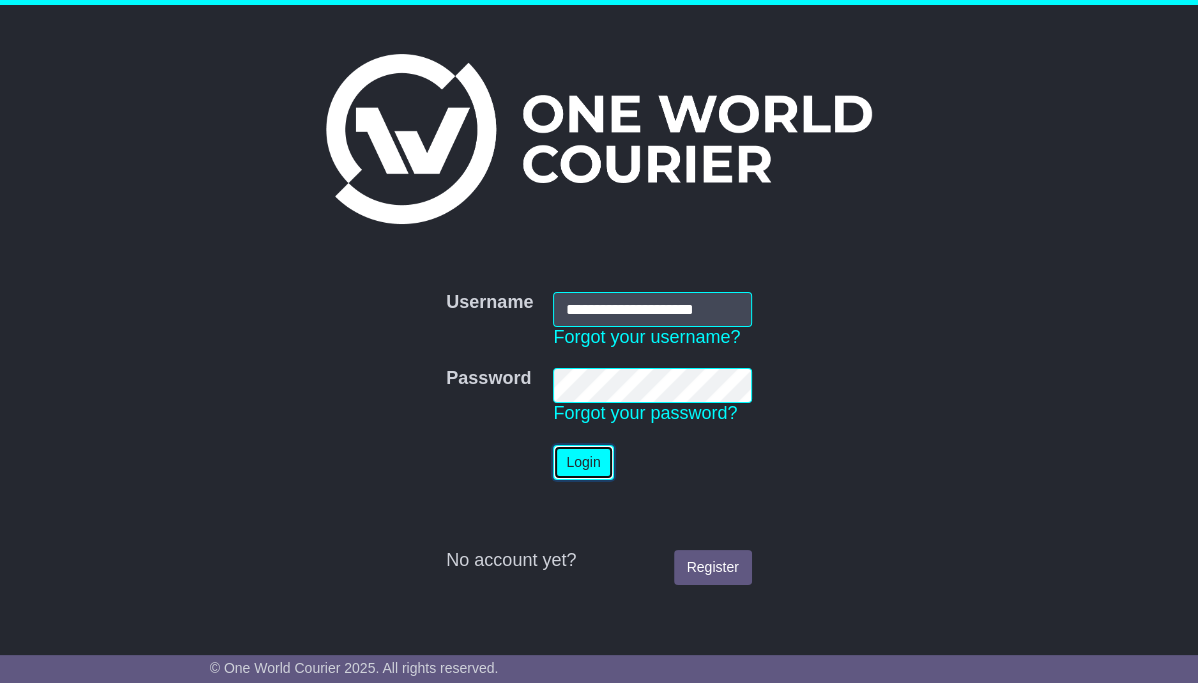 click on "Login" at bounding box center [583, 462] 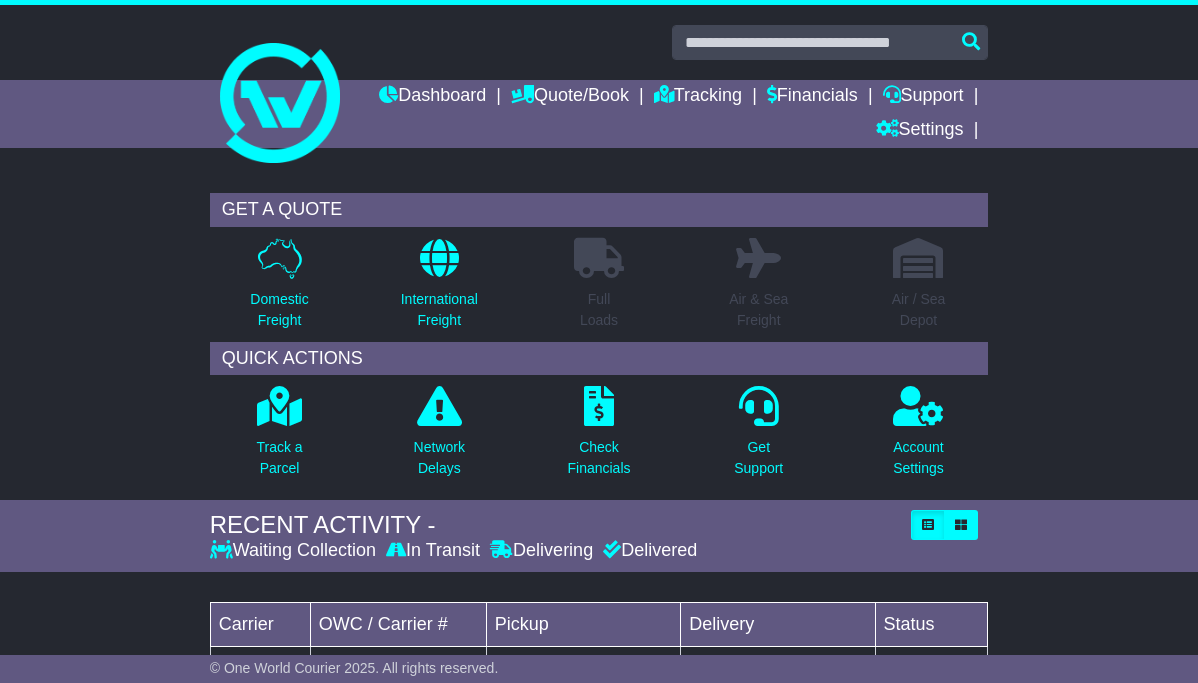 scroll, scrollTop: 0, scrollLeft: 0, axis: both 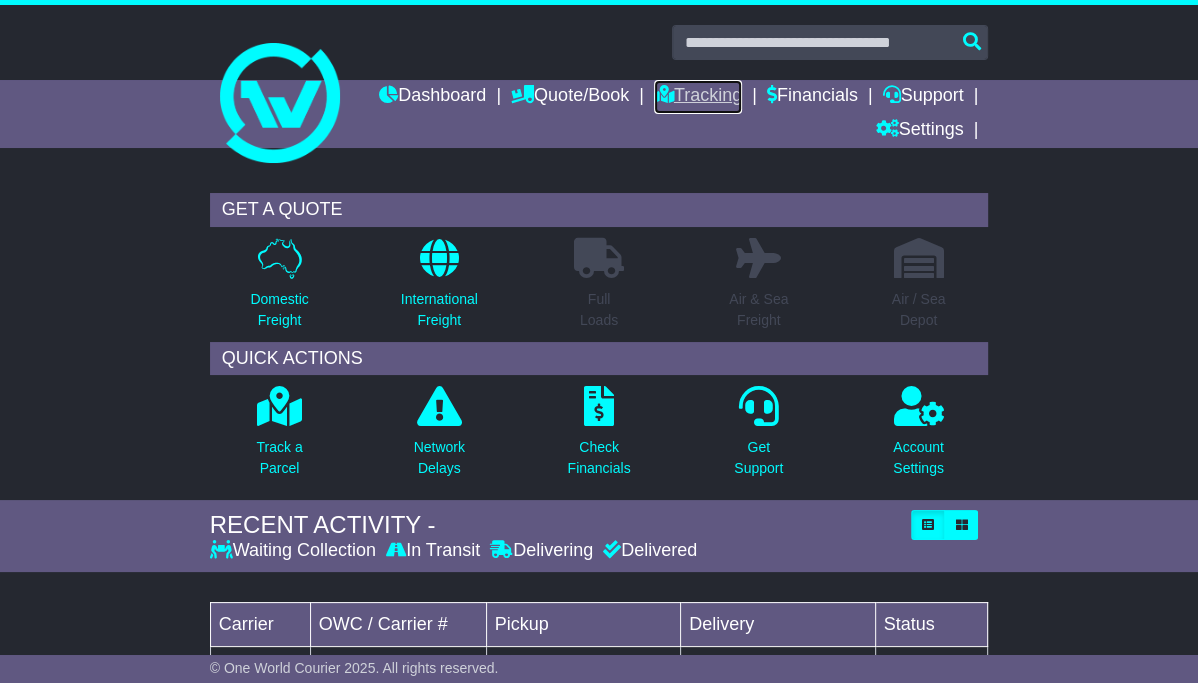 click on "Tracking" at bounding box center (698, 97) 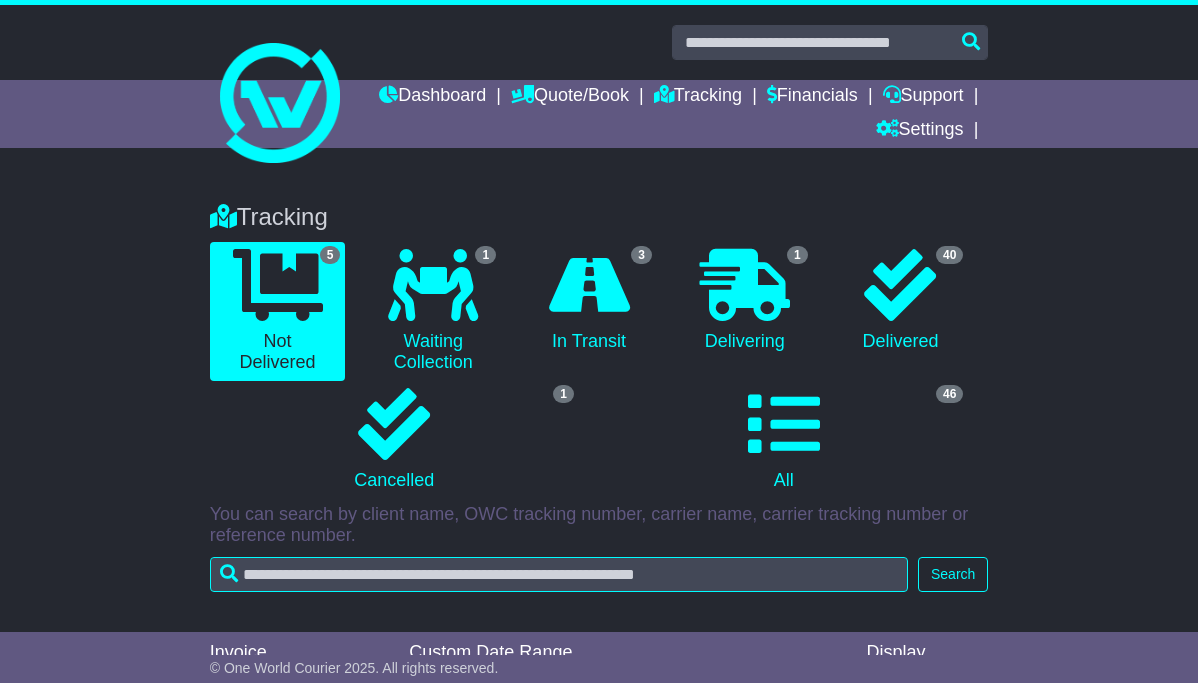 scroll, scrollTop: 0, scrollLeft: 0, axis: both 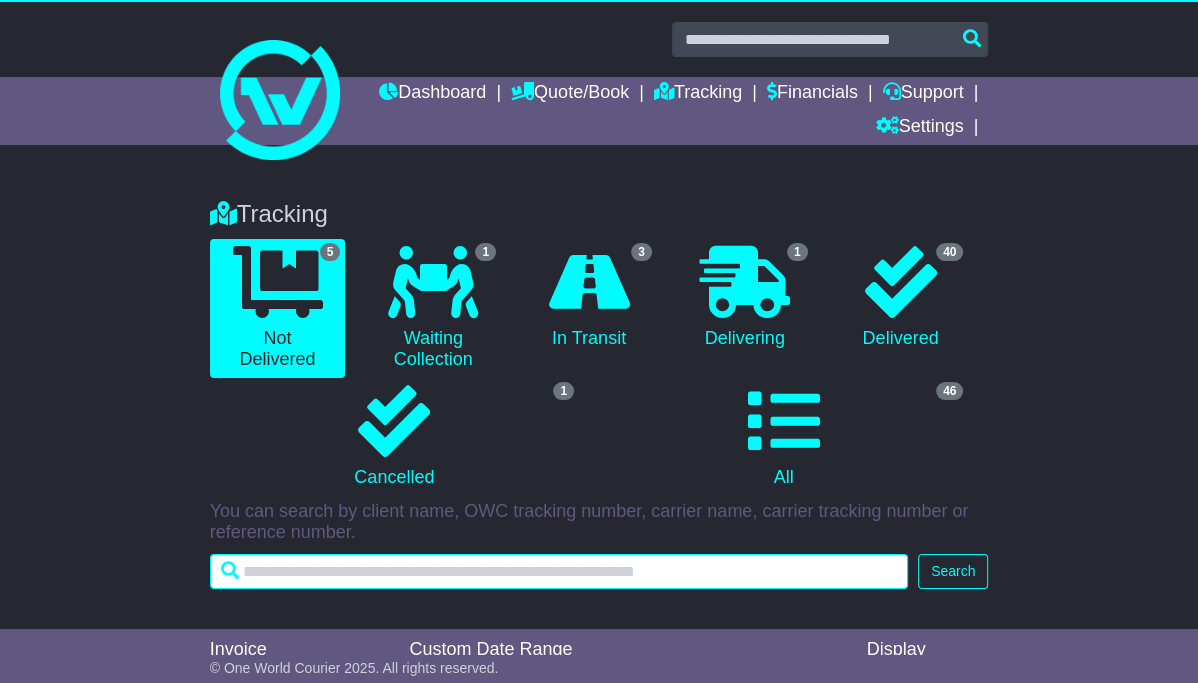 click at bounding box center (559, 571) 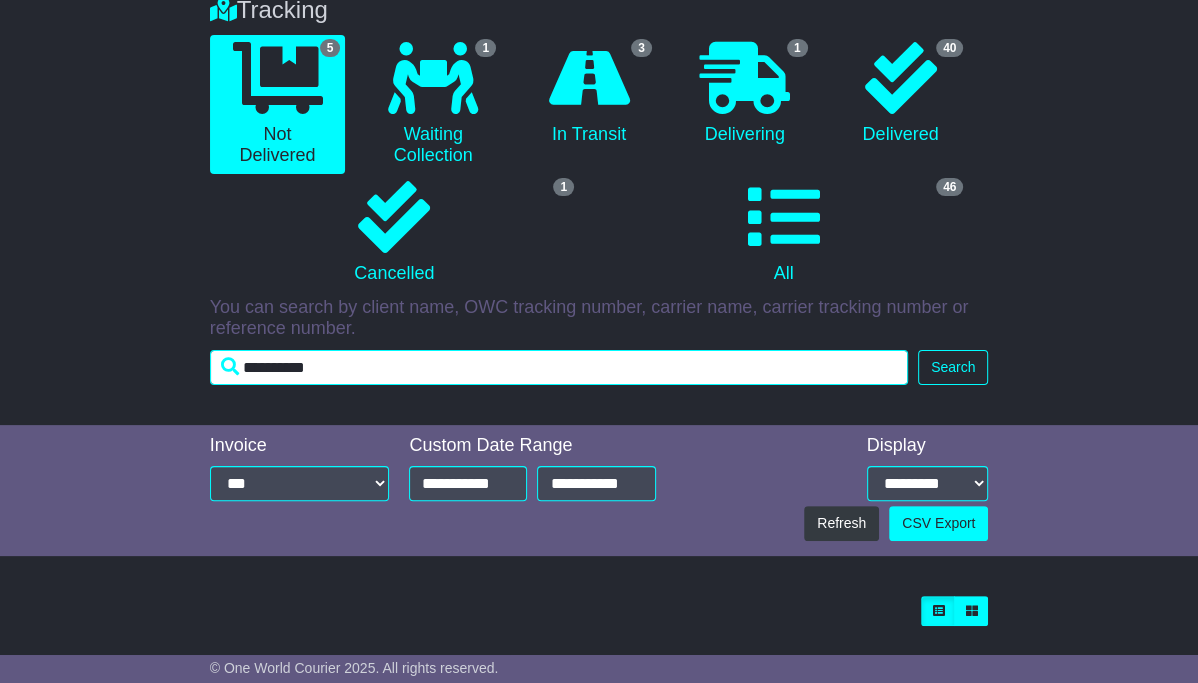 scroll, scrollTop: 211, scrollLeft: 0, axis: vertical 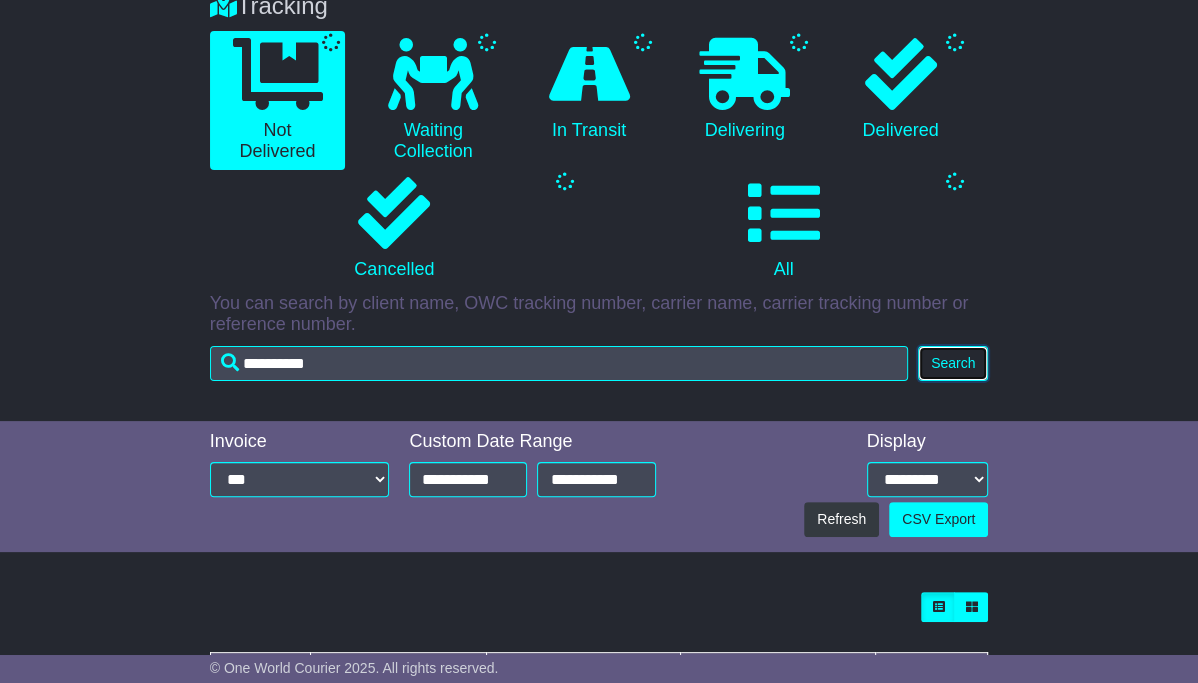 click on "Search" at bounding box center (953, 363) 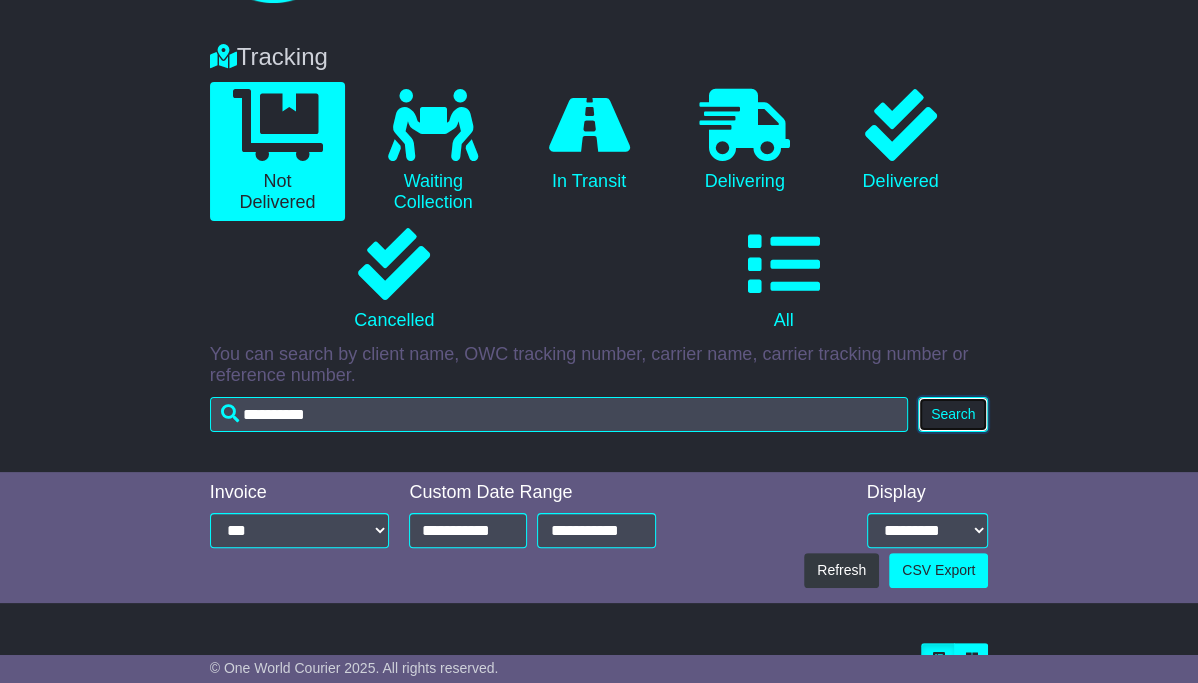 scroll, scrollTop: 0, scrollLeft: 0, axis: both 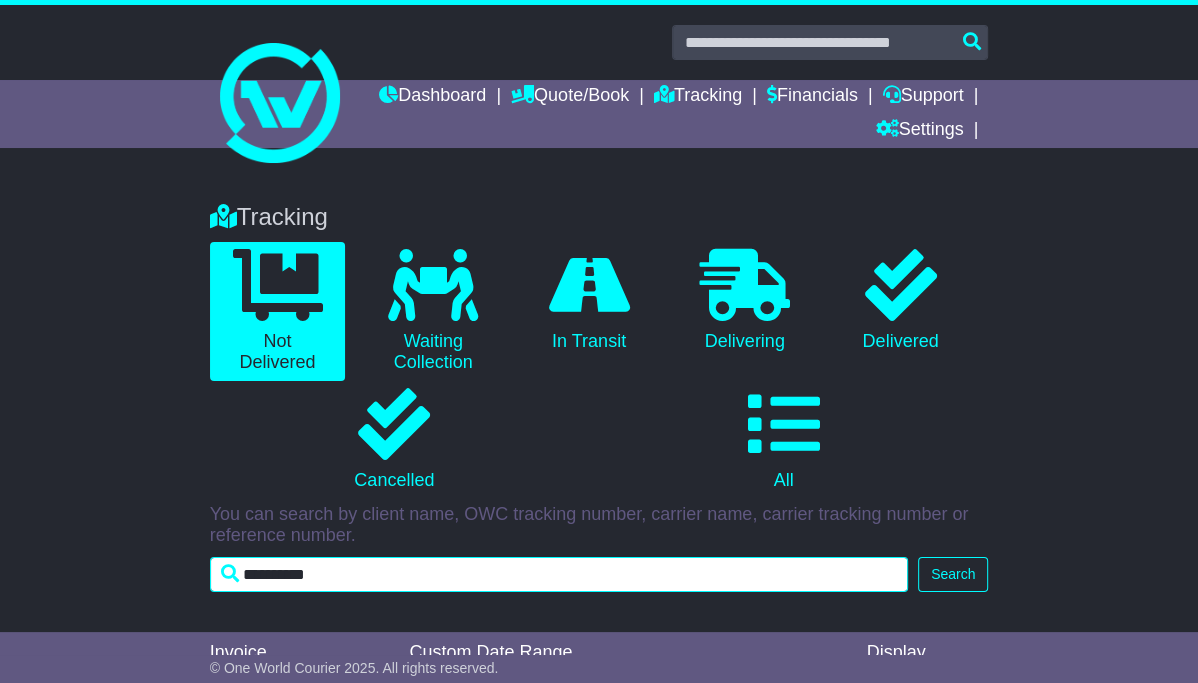 click on "**********" at bounding box center (559, 574) 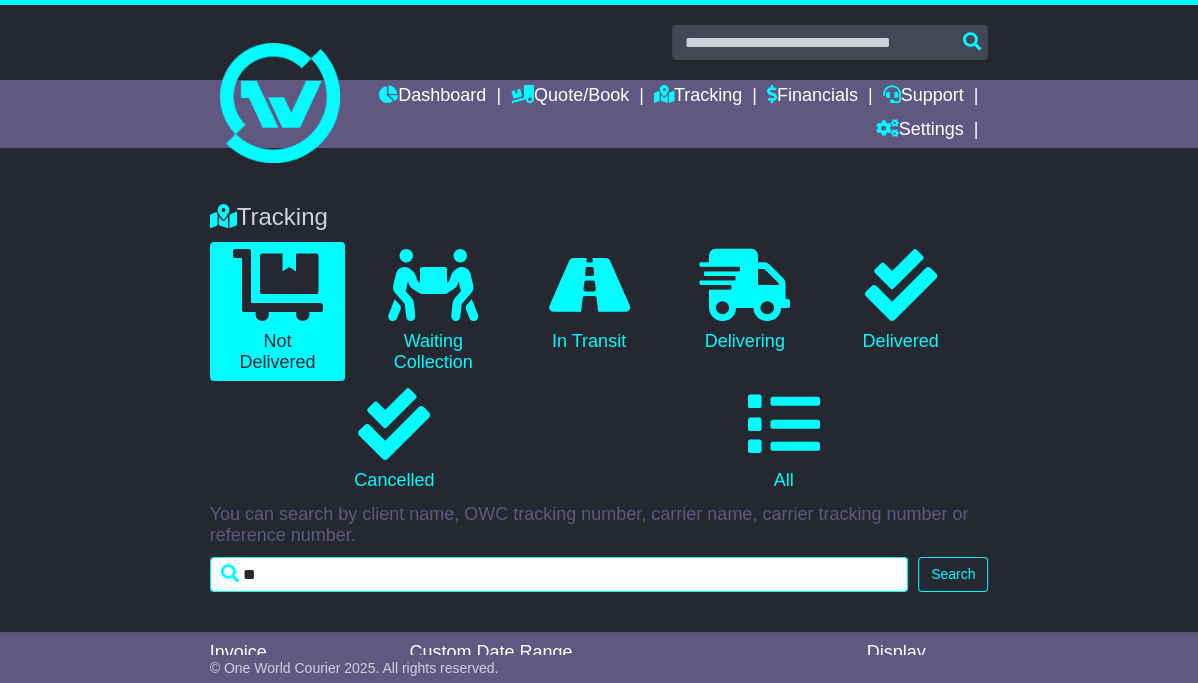 type on "*" 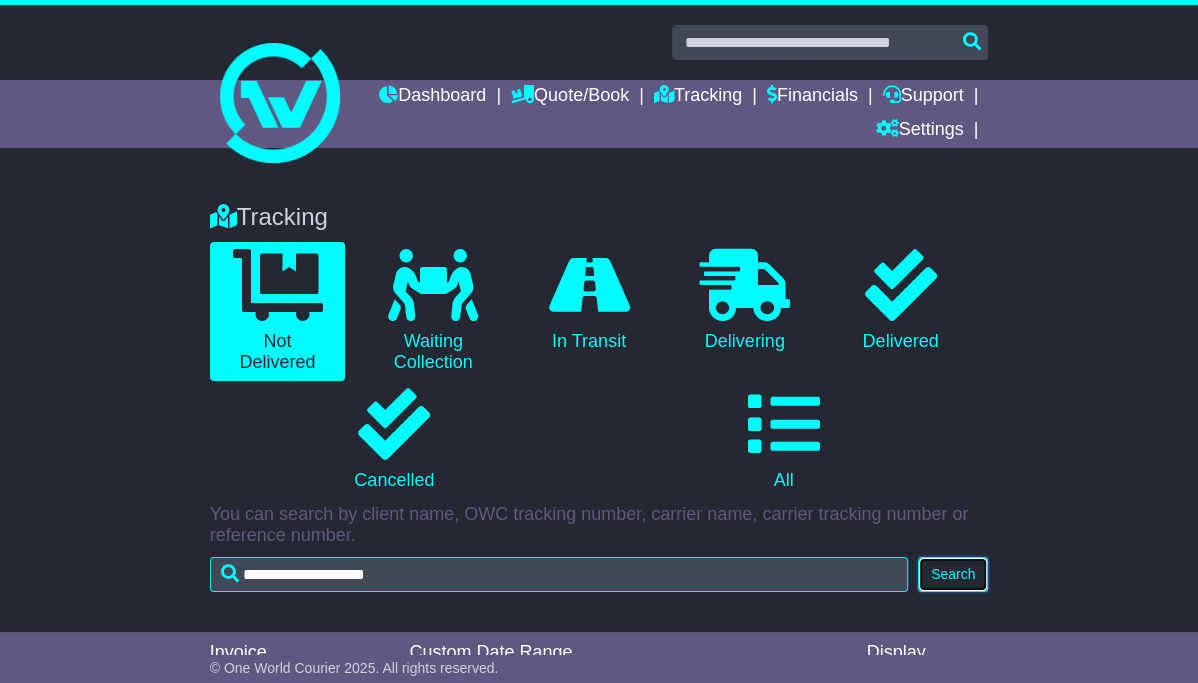 click on "Search" at bounding box center (953, 574) 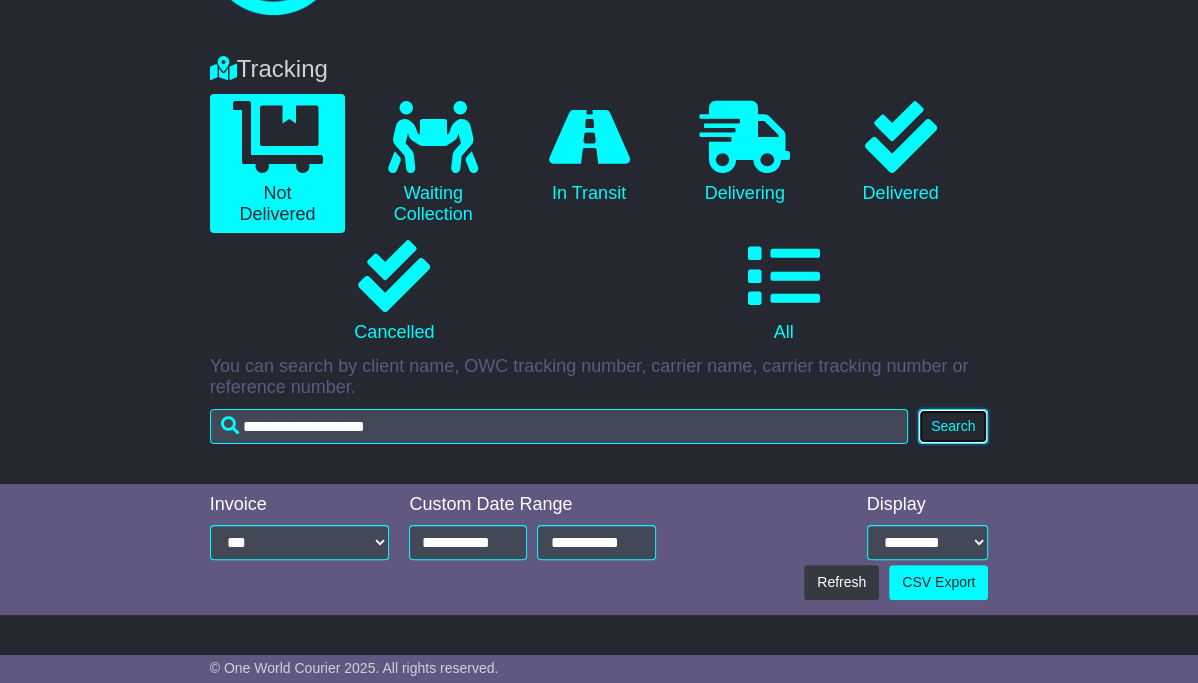 scroll, scrollTop: 250, scrollLeft: 0, axis: vertical 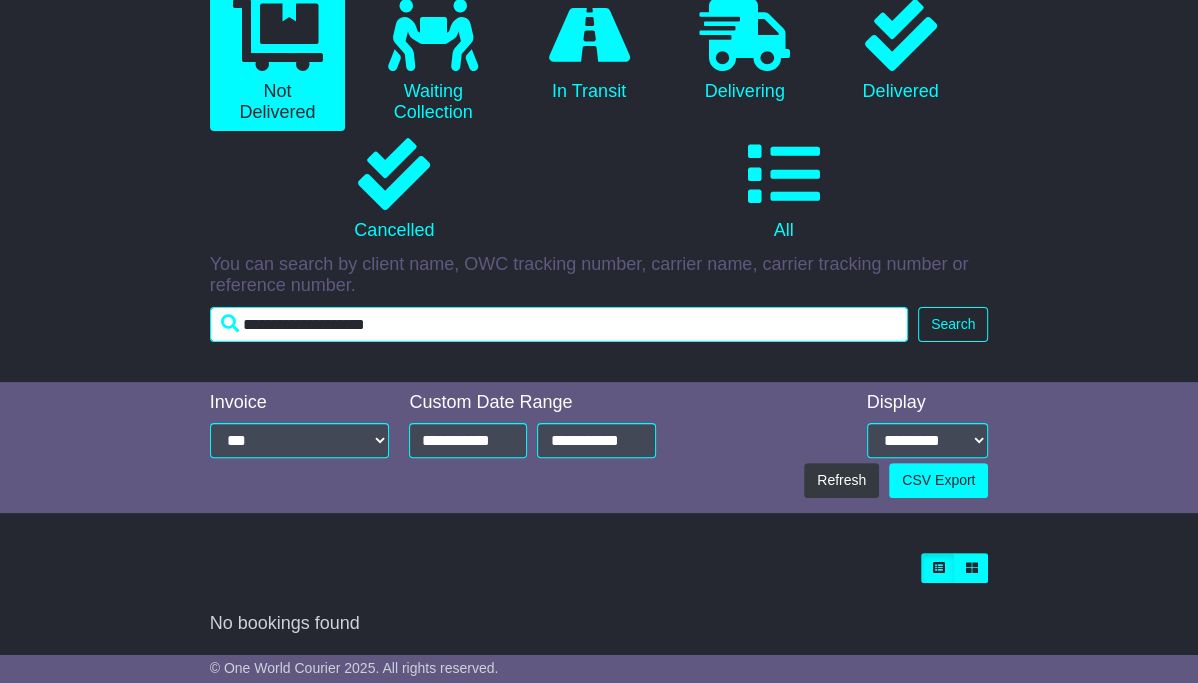 click on "**********" at bounding box center [559, 324] 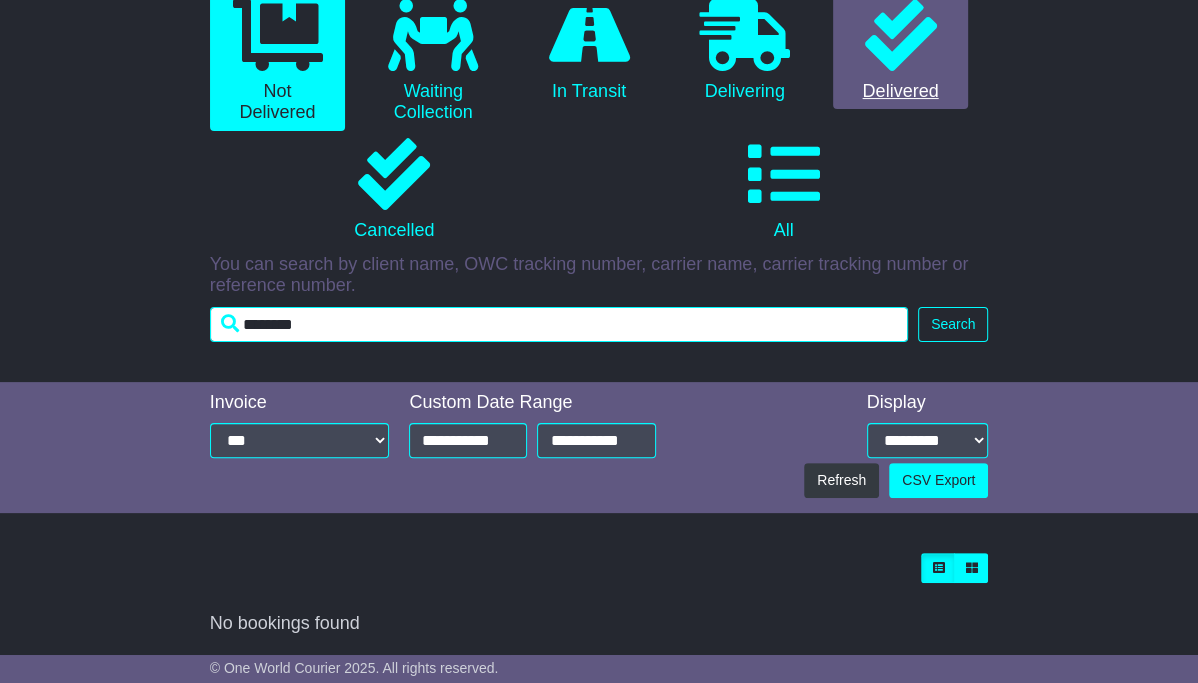 type on "******" 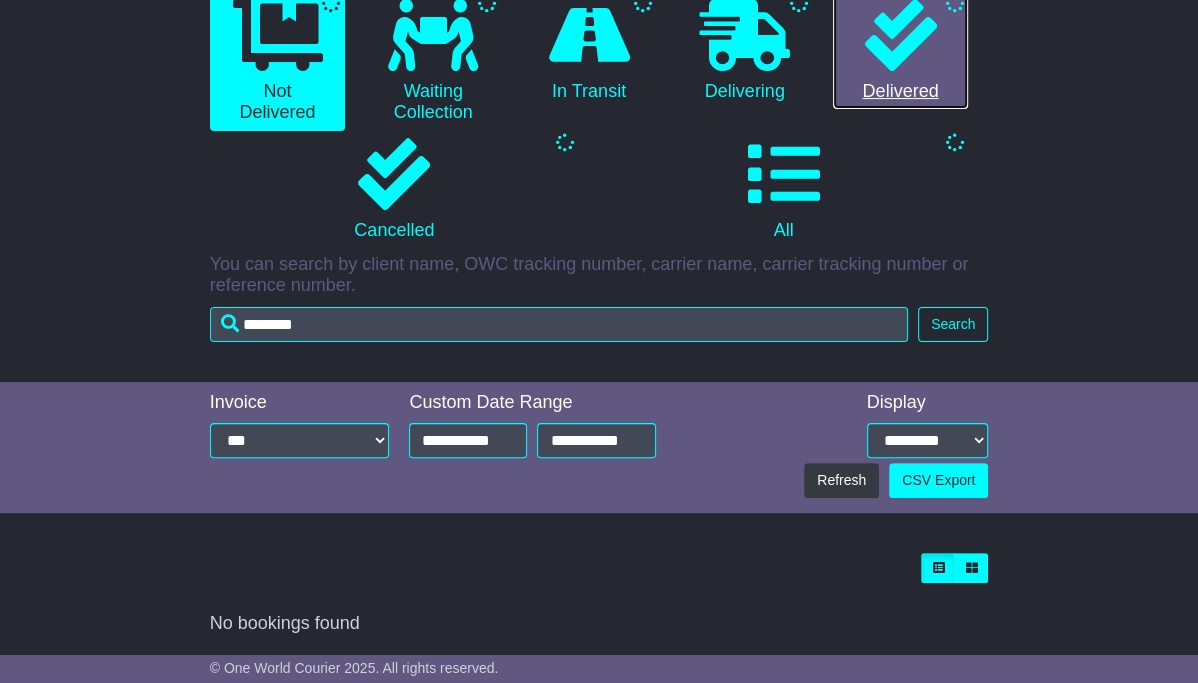 click at bounding box center [900, 35] 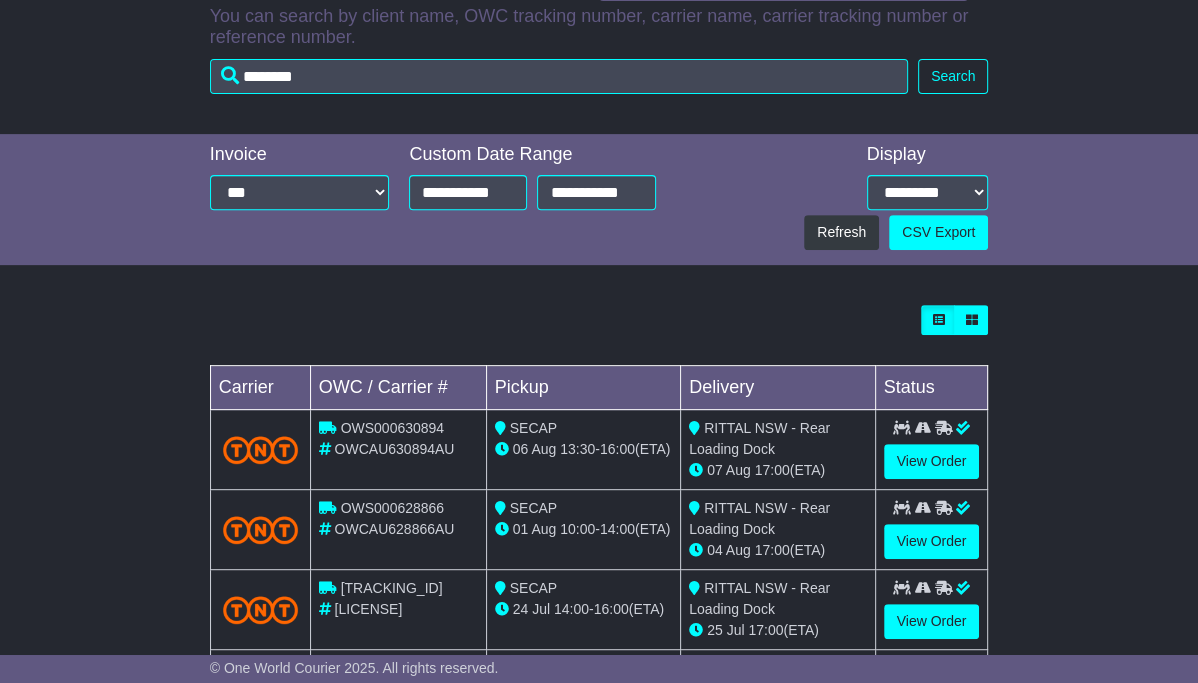 scroll, scrollTop: 482, scrollLeft: 0, axis: vertical 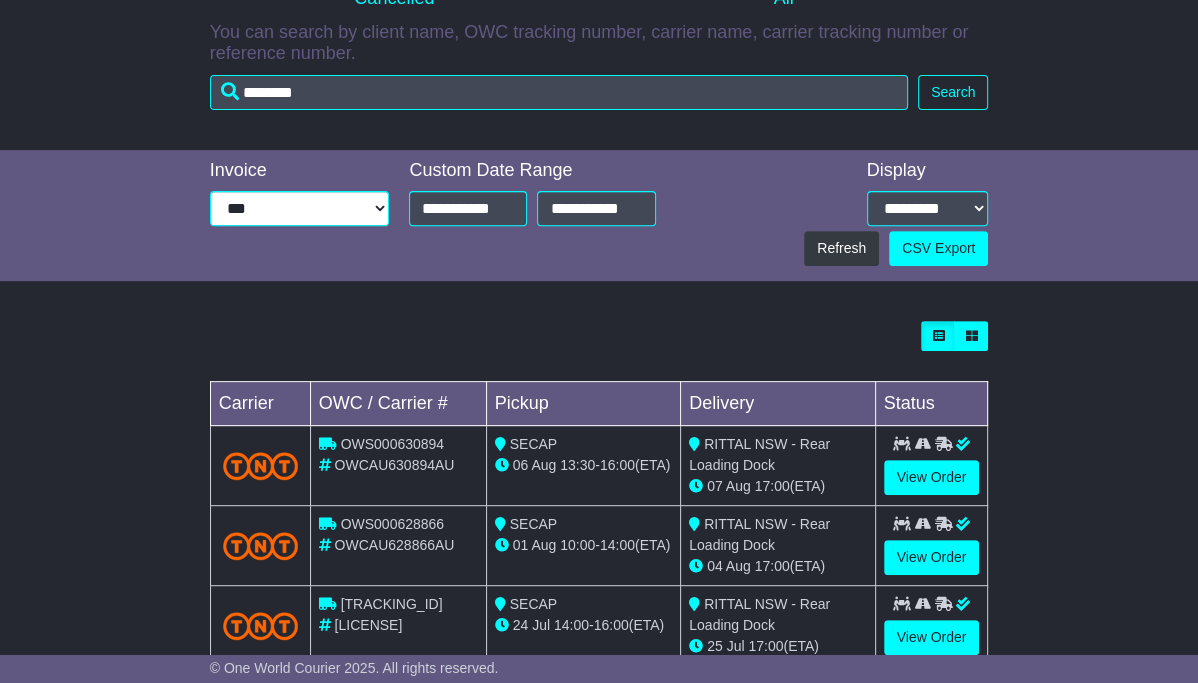 click on "**********" at bounding box center (300, 208) 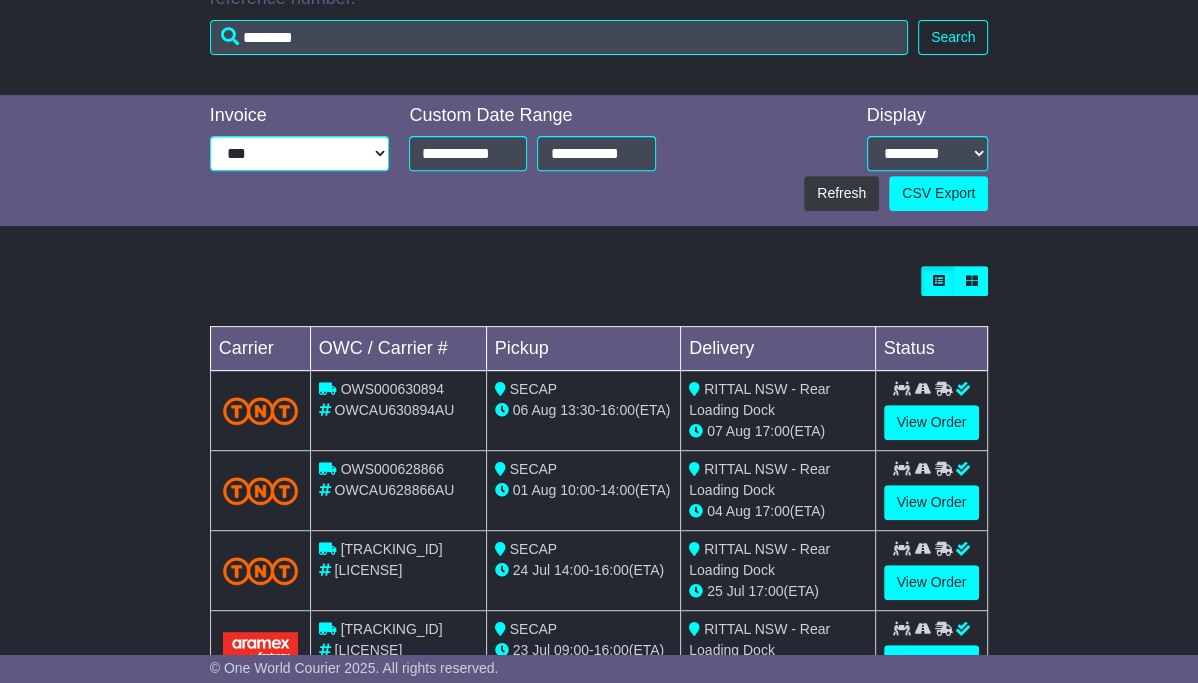 scroll, scrollTop: 611, scrollLeft: 0, axis: vertical 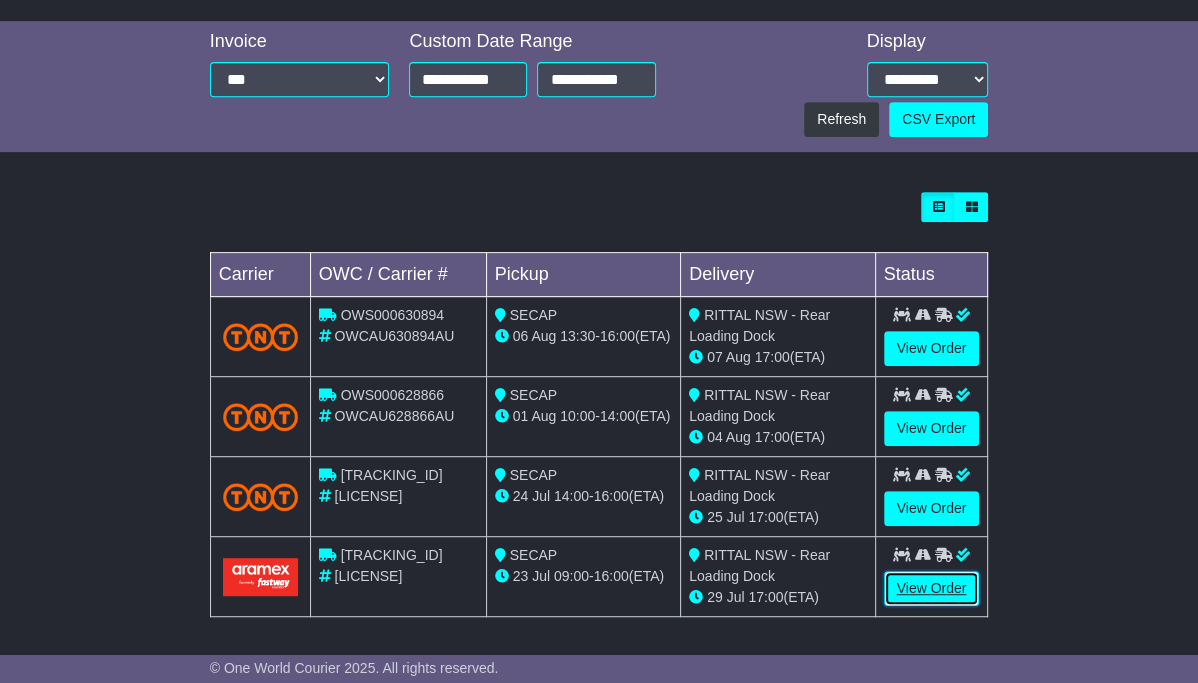click on "View Order" at bounding box center [932, 588] 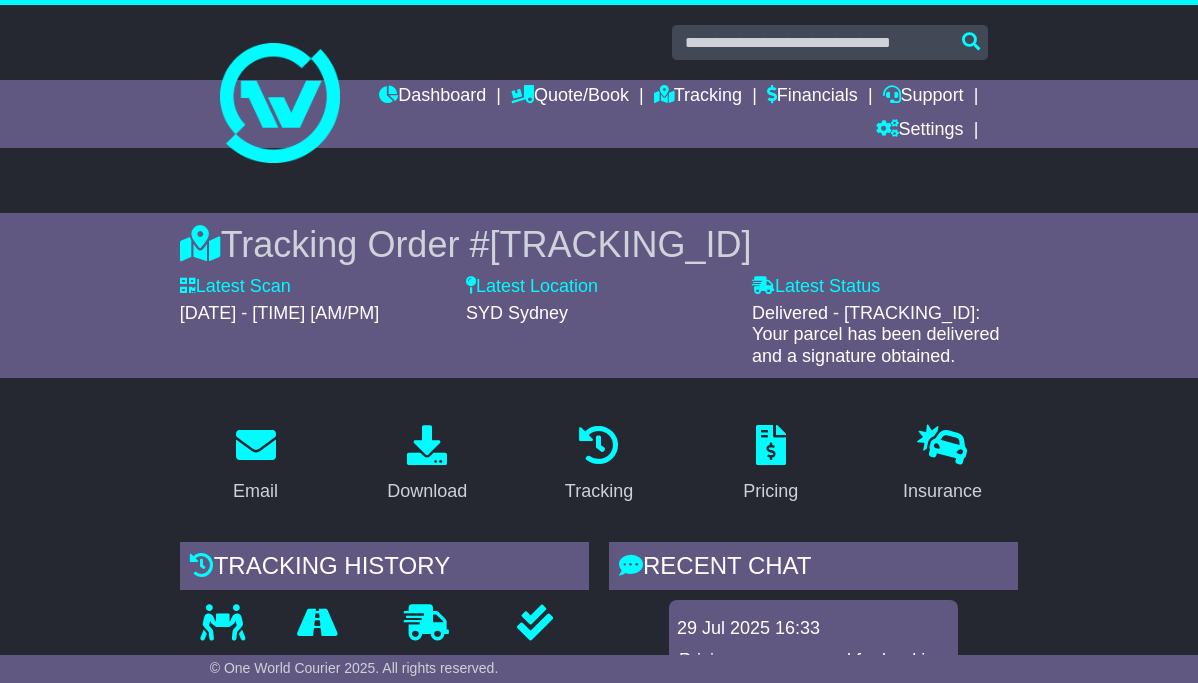 scroll, scrollTop: 0, scrollLeft: 0, axis: both 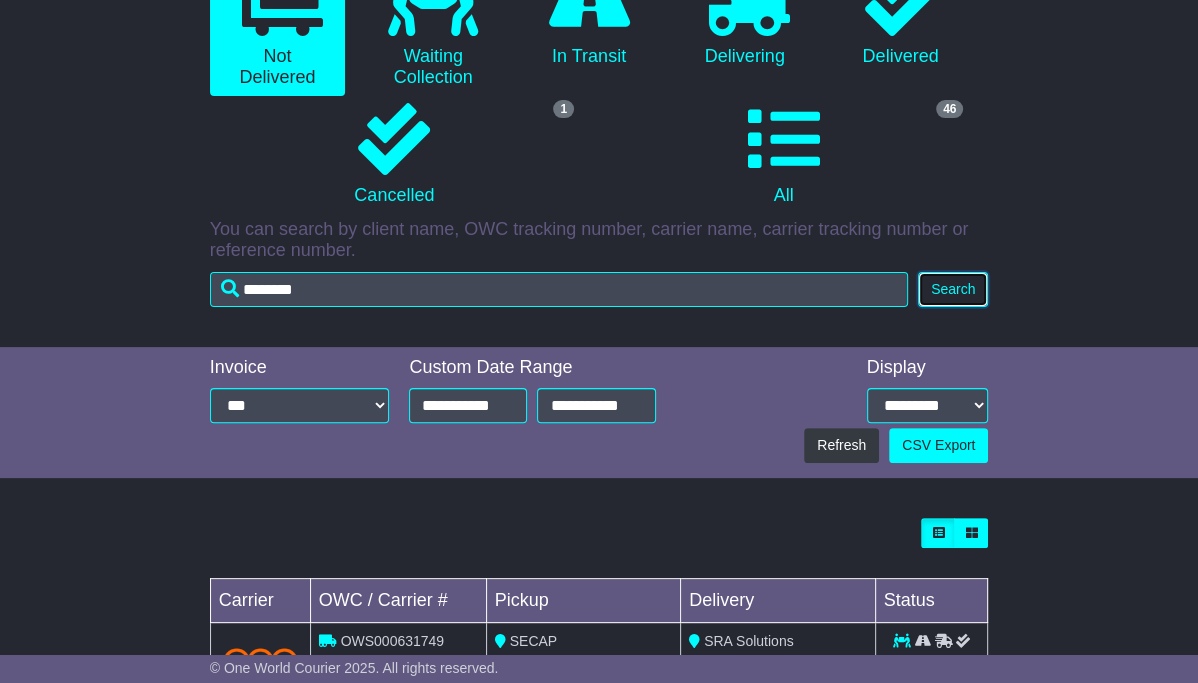 click on "Search" at bounding box center (953, 289) 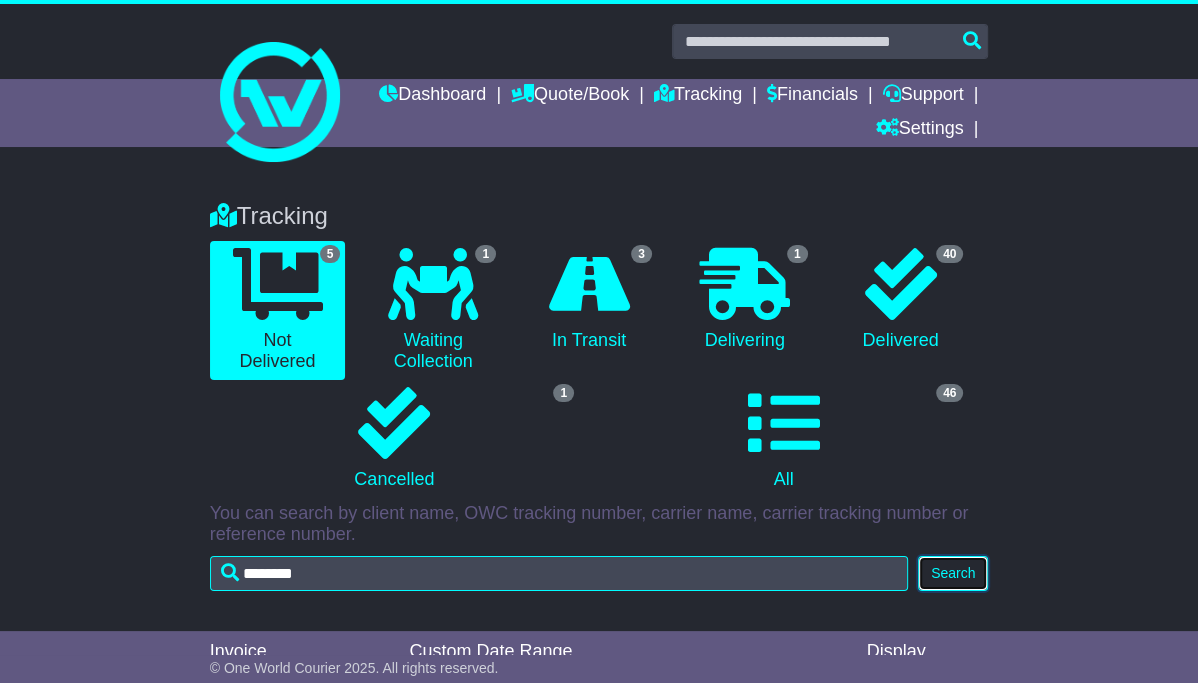 scroll, scrollTop: 0, scrollLeft: 0, axis: both 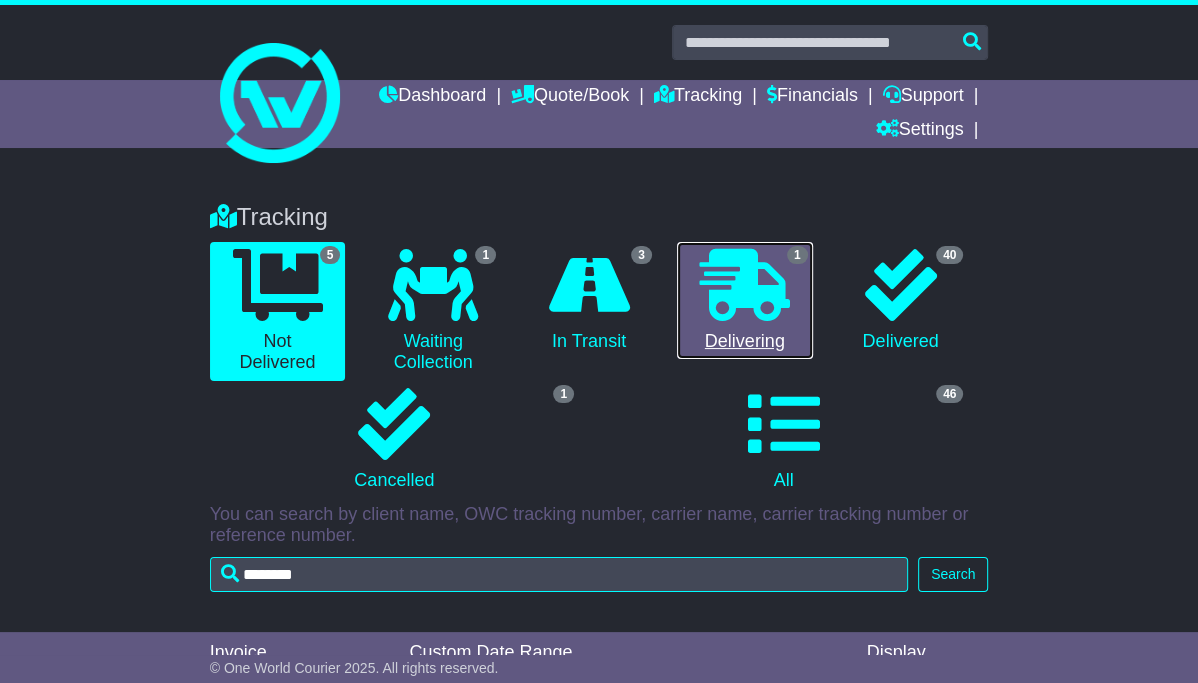 click at bounding box center [745, 285] 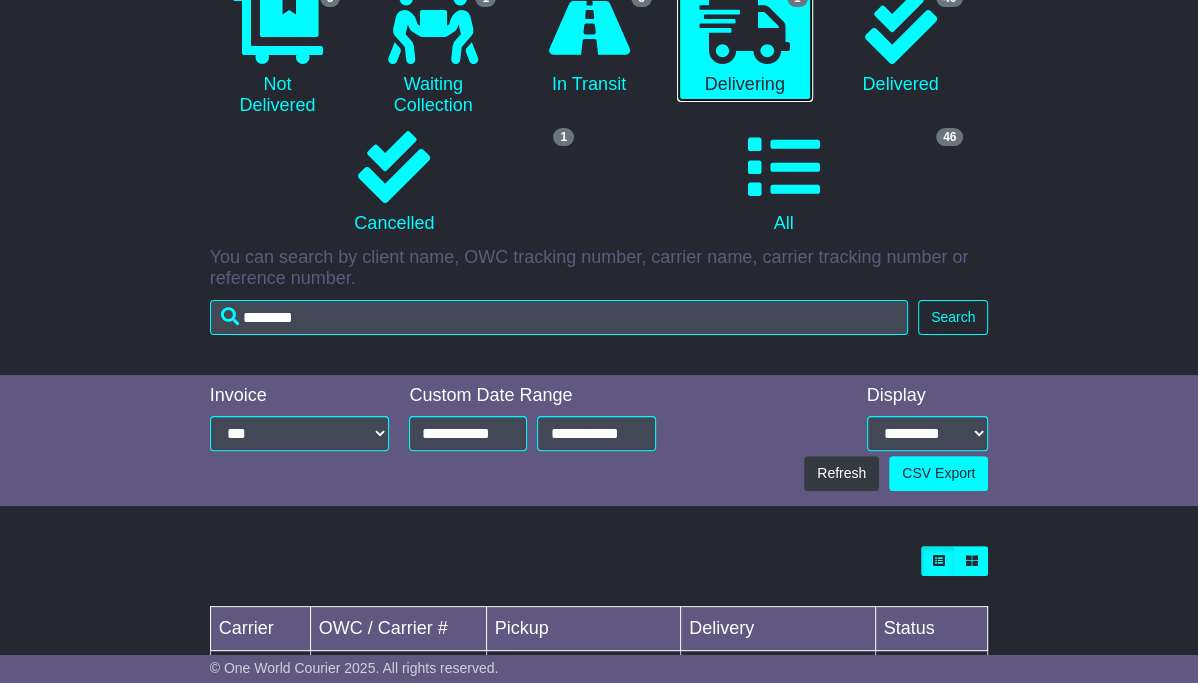 scroll, scrollTop: 0, scrollLeft: 0, axis: both 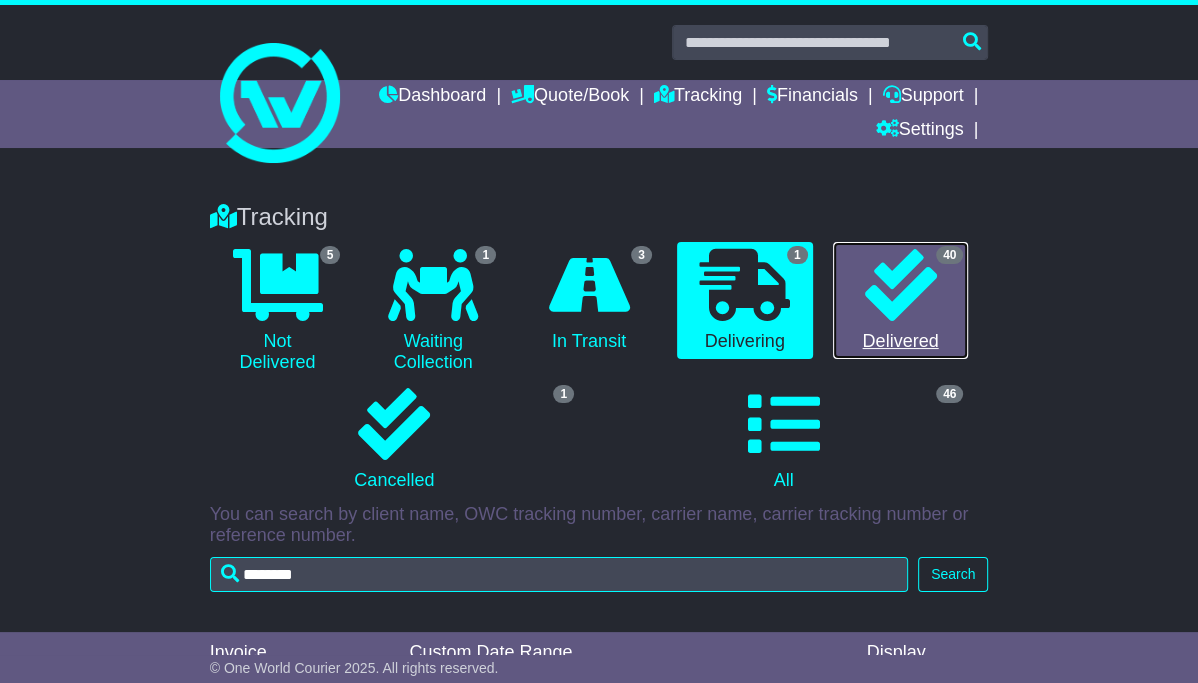 click at bounding box center (900, 285) 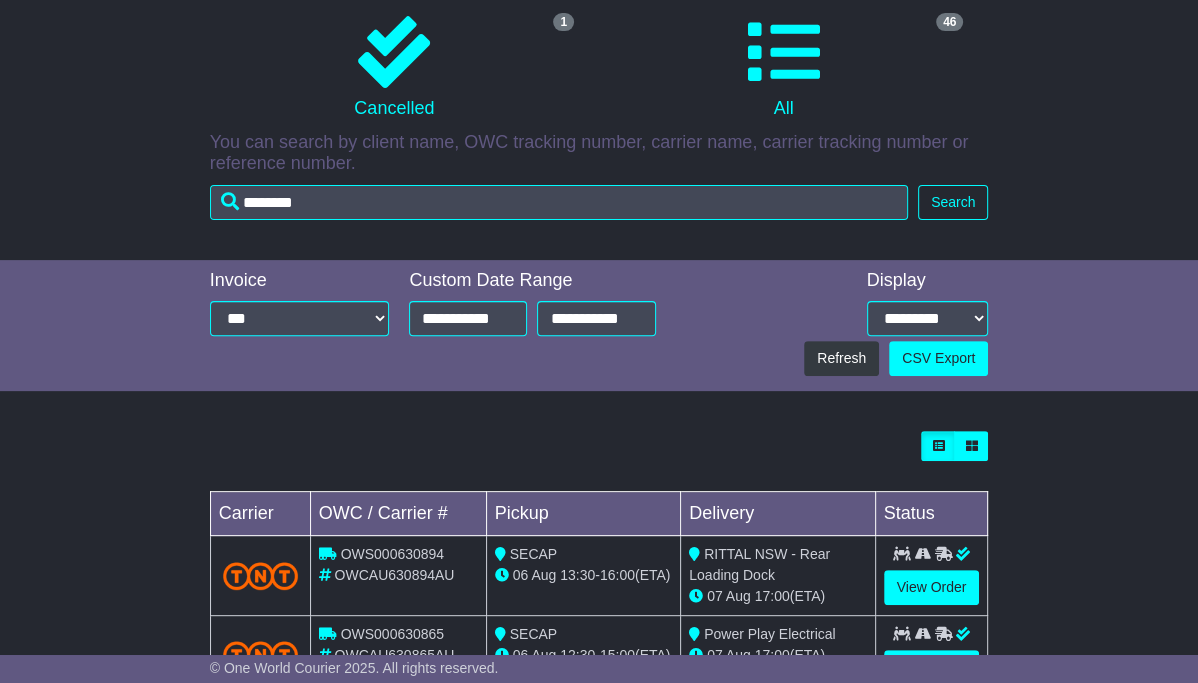 scroll, scrollTop: 0, scrollLeft: 0, axis: both 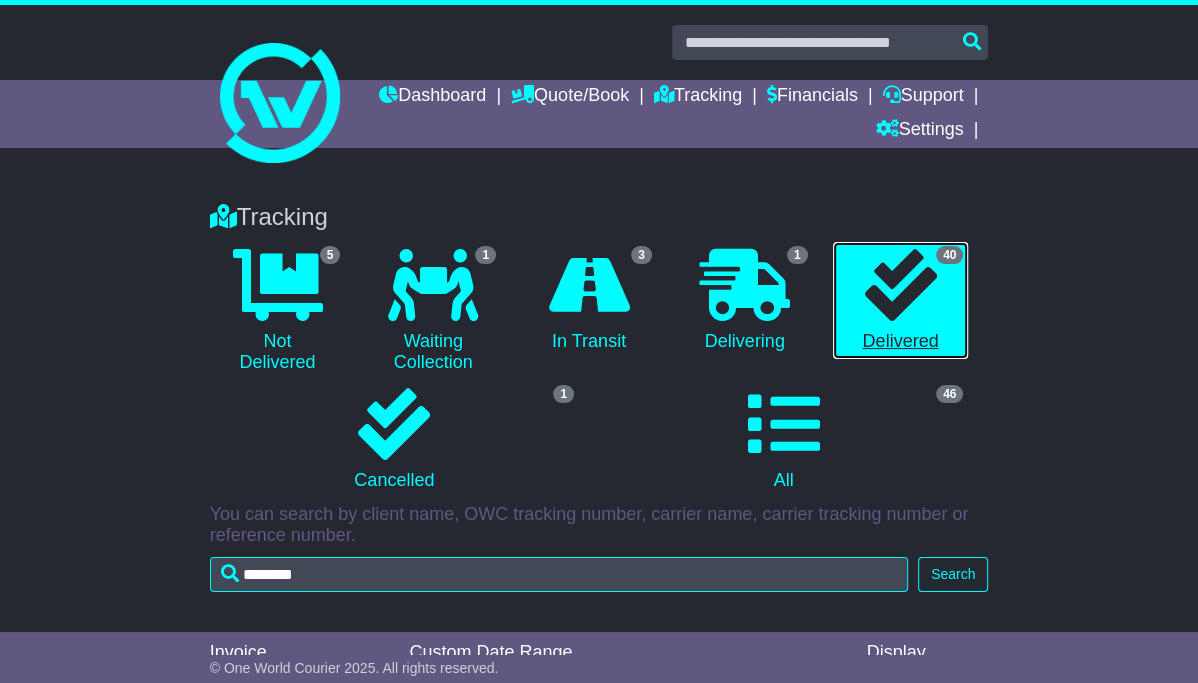 click at bounding box center [900, 285] 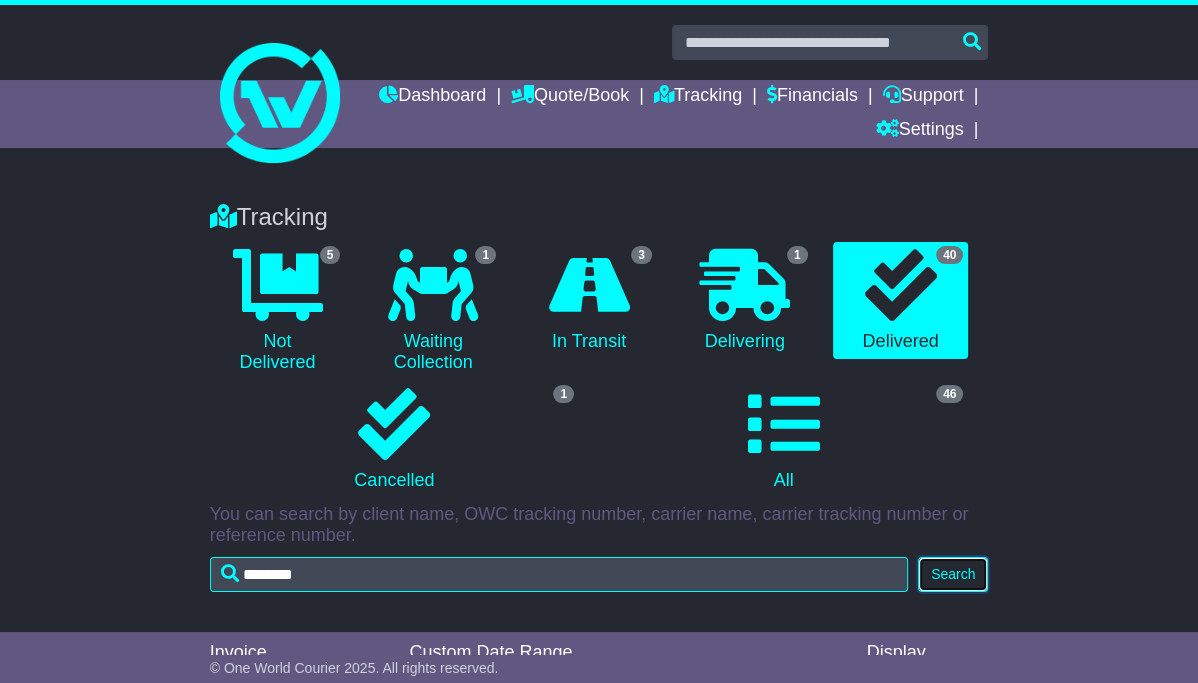 click on "Search" at bounding box center (953, 574) 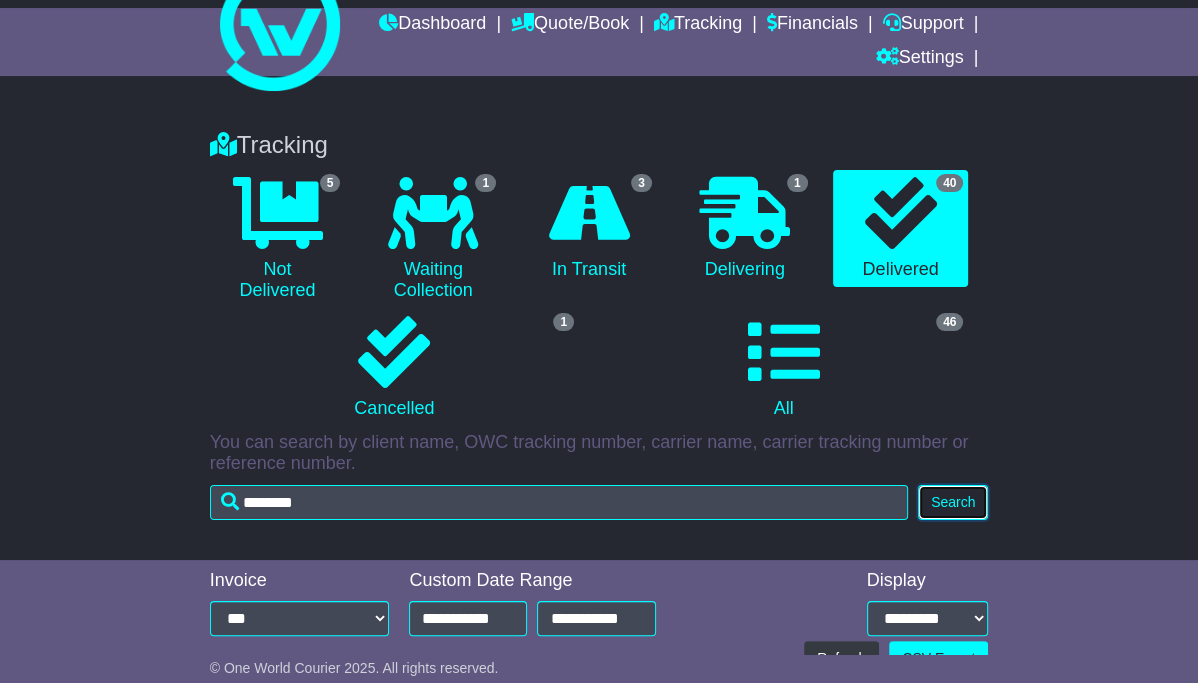 scroll, scrollTop: 78, scrollLeft: 0, axis: vertical 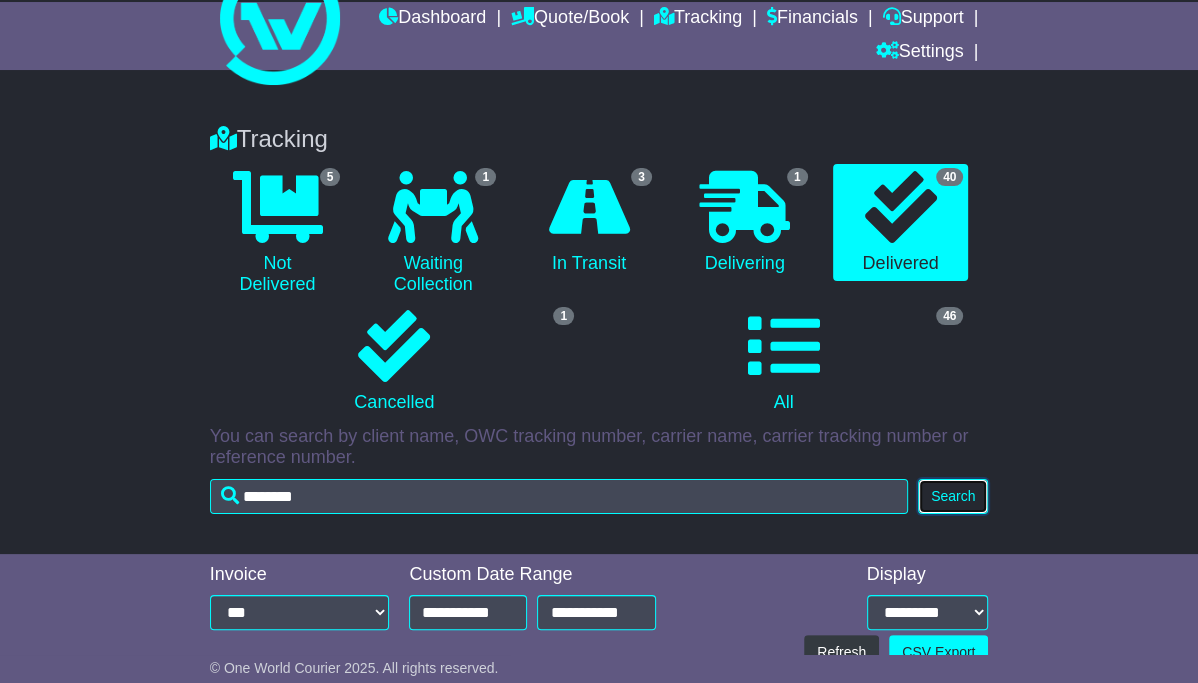 click on "Search" at bounding box center (953, 496) 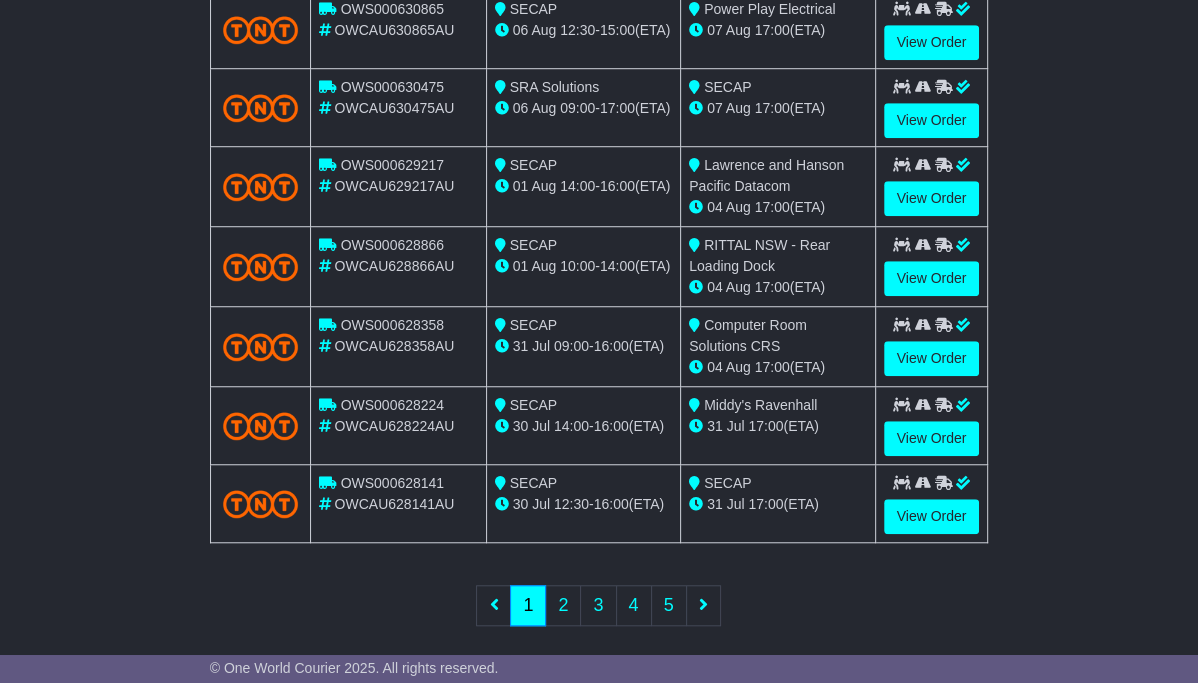 scroll, scrollTop: 1010, scrollLeft: 0, axis: vertical 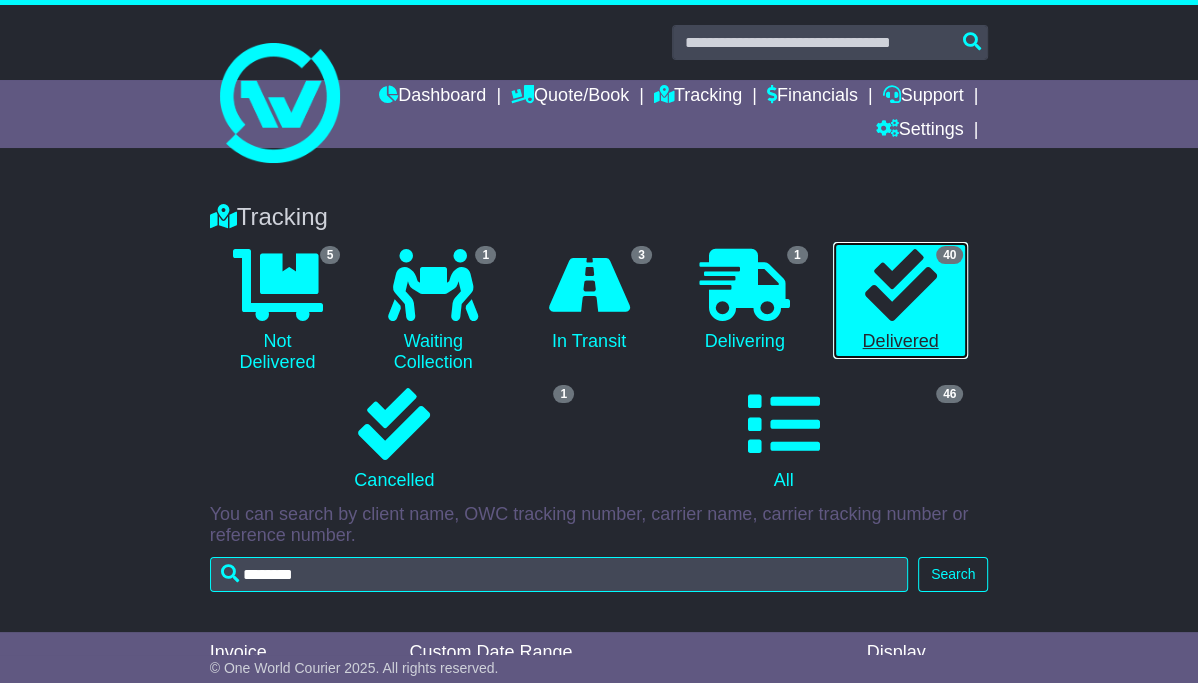click at bounding box center [900, 285] 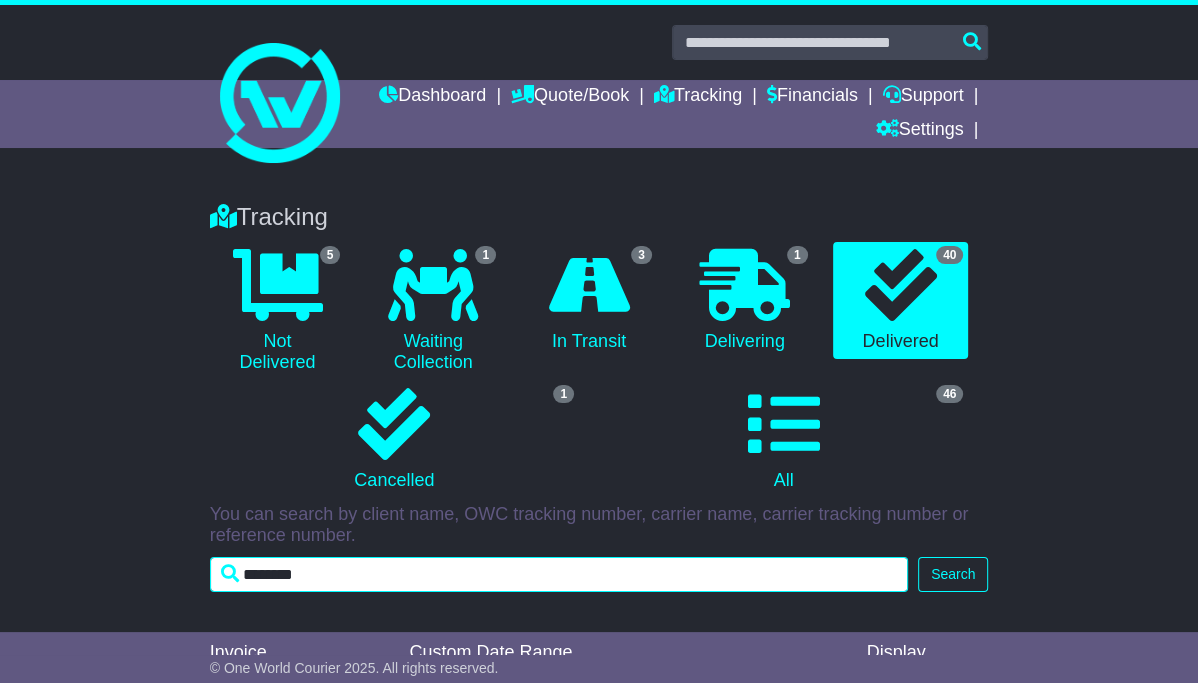 click on "******" at bounding box center [559, 574] 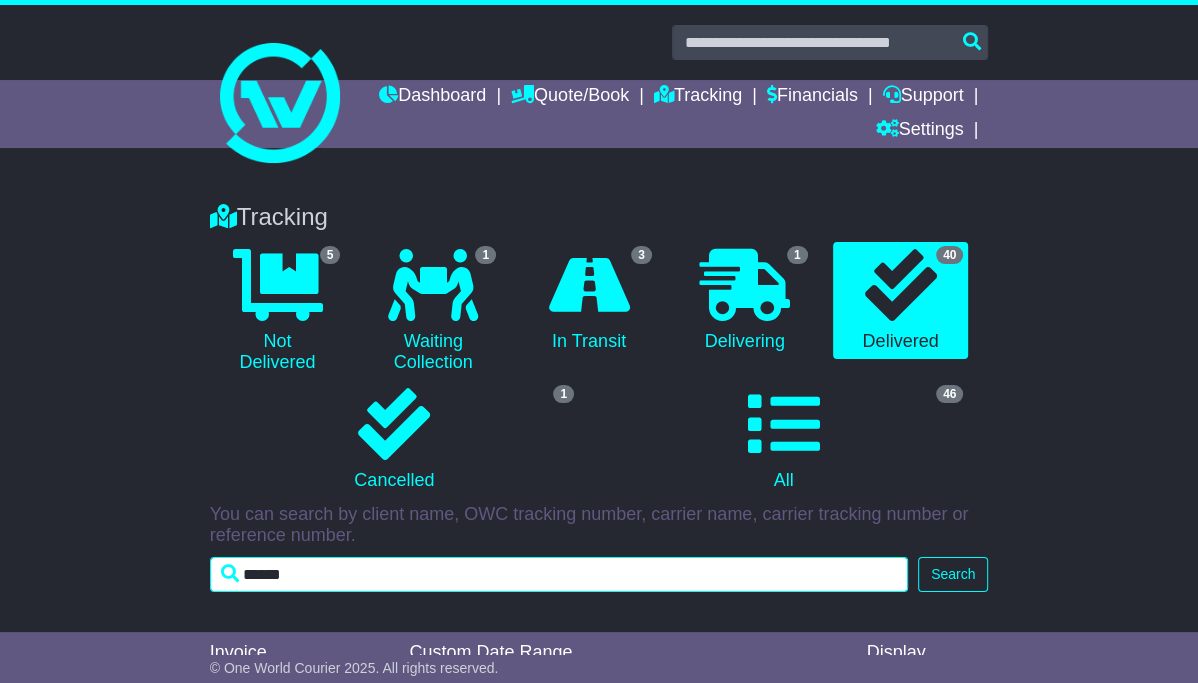 type on "******" 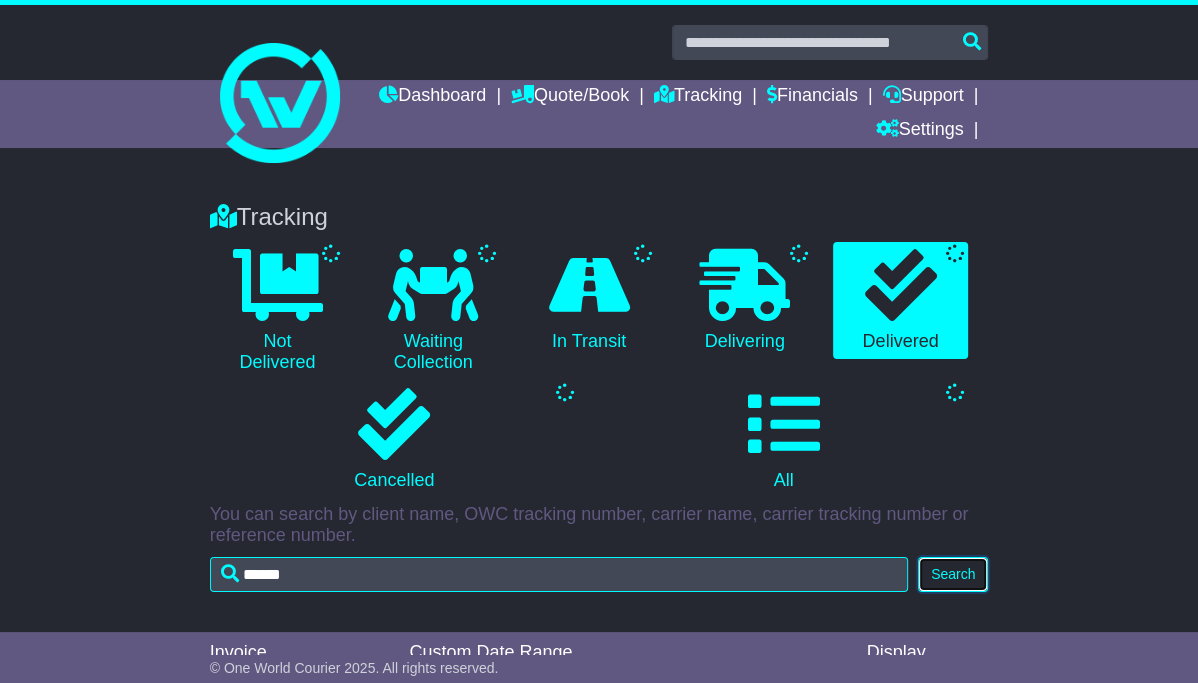 click on "Search" at bounding box center (953, 574) 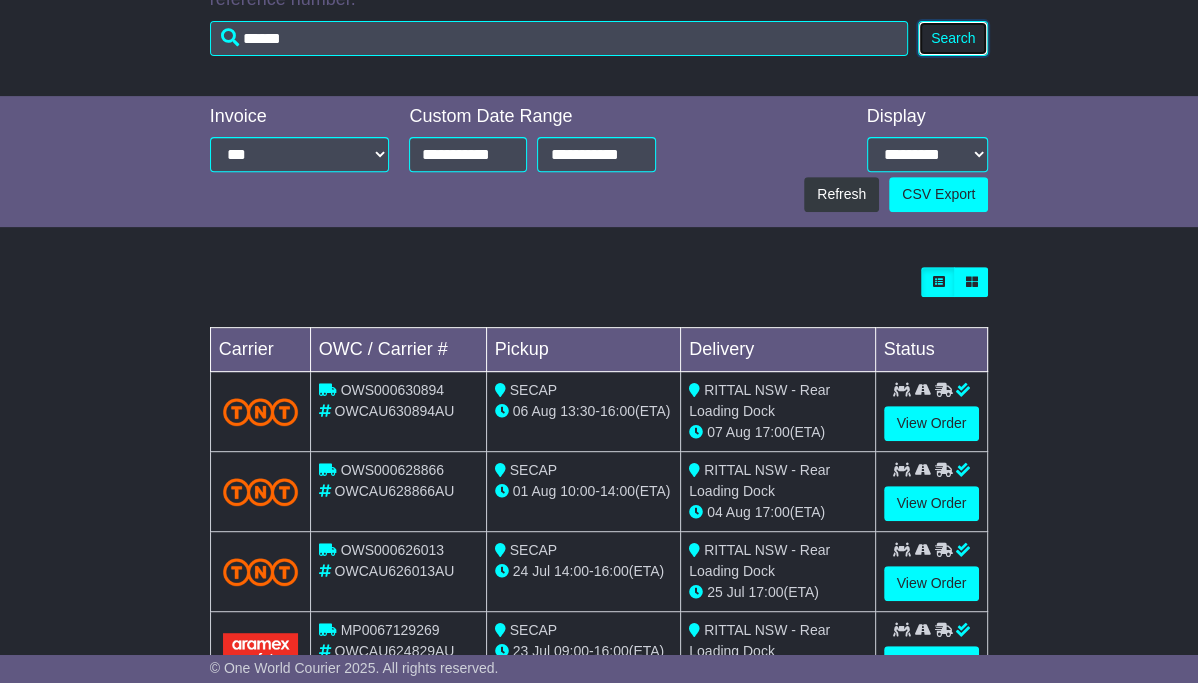 scroll, scrollTop: 611, scrollLeft: 0, axis: vertical 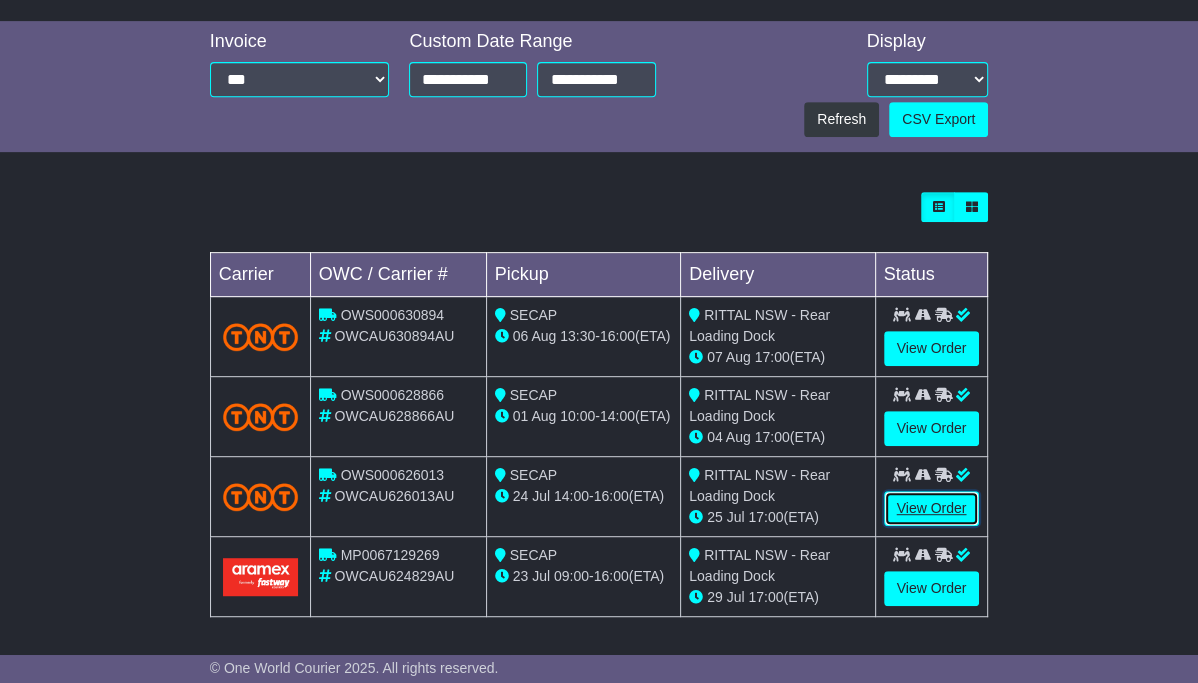 click on "View Order" at bounding box center (932, 508) 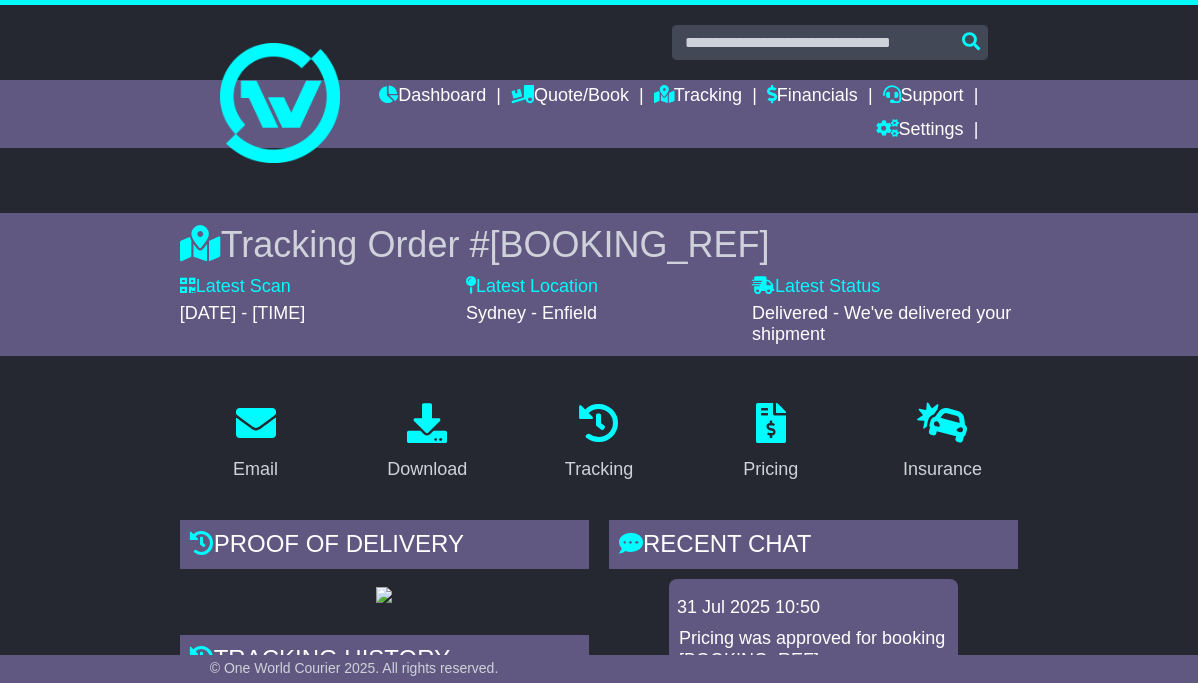 scroll, scrollTop: 0, scrollLeft: 0, axis: both 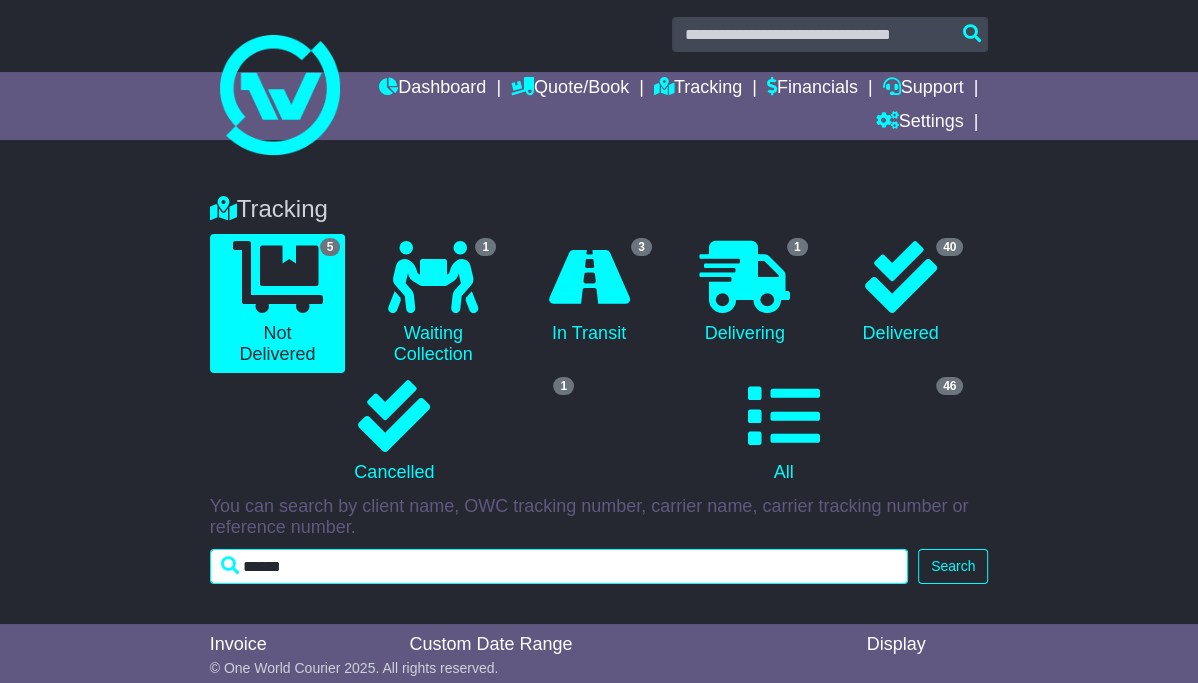 click on "******" at bounding box center [559, 566] 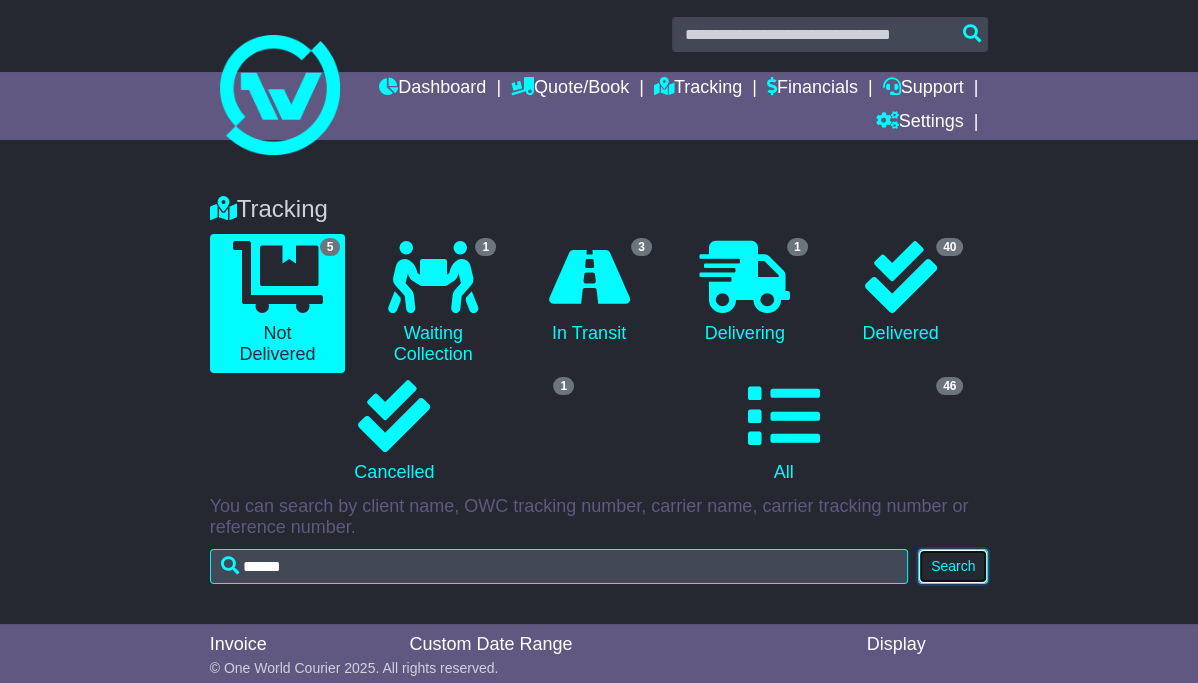 click on "Search" at bounding box center [953, 566] 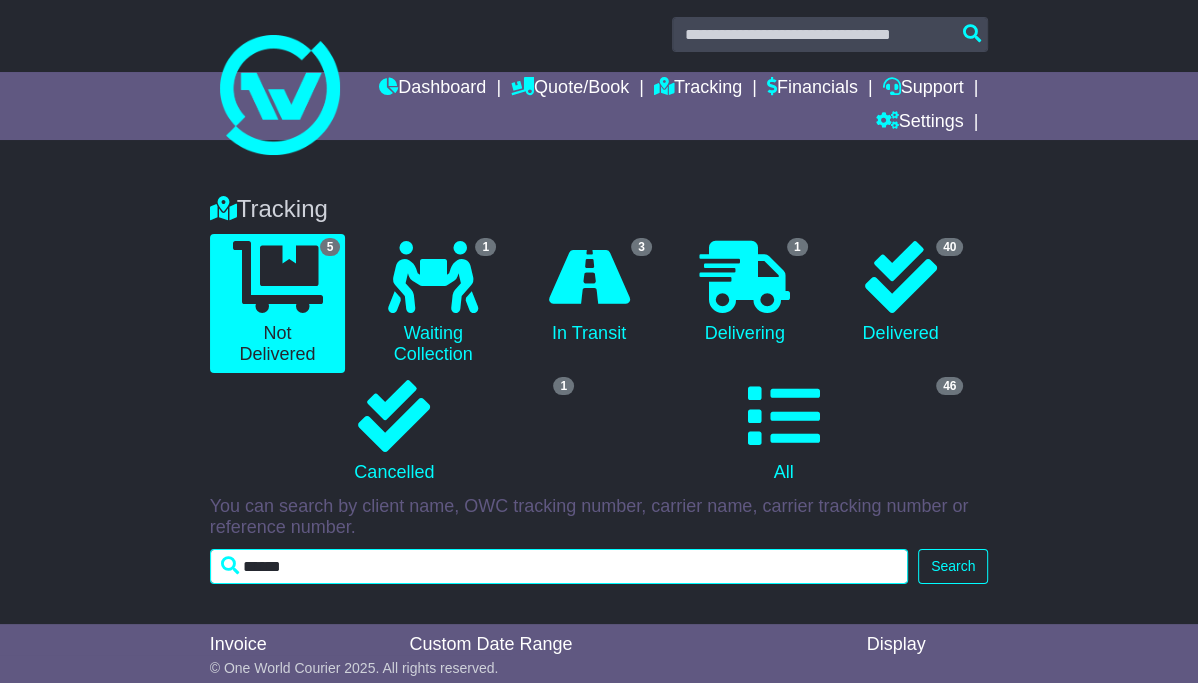 click on "******" at bounding box center (559, 566) 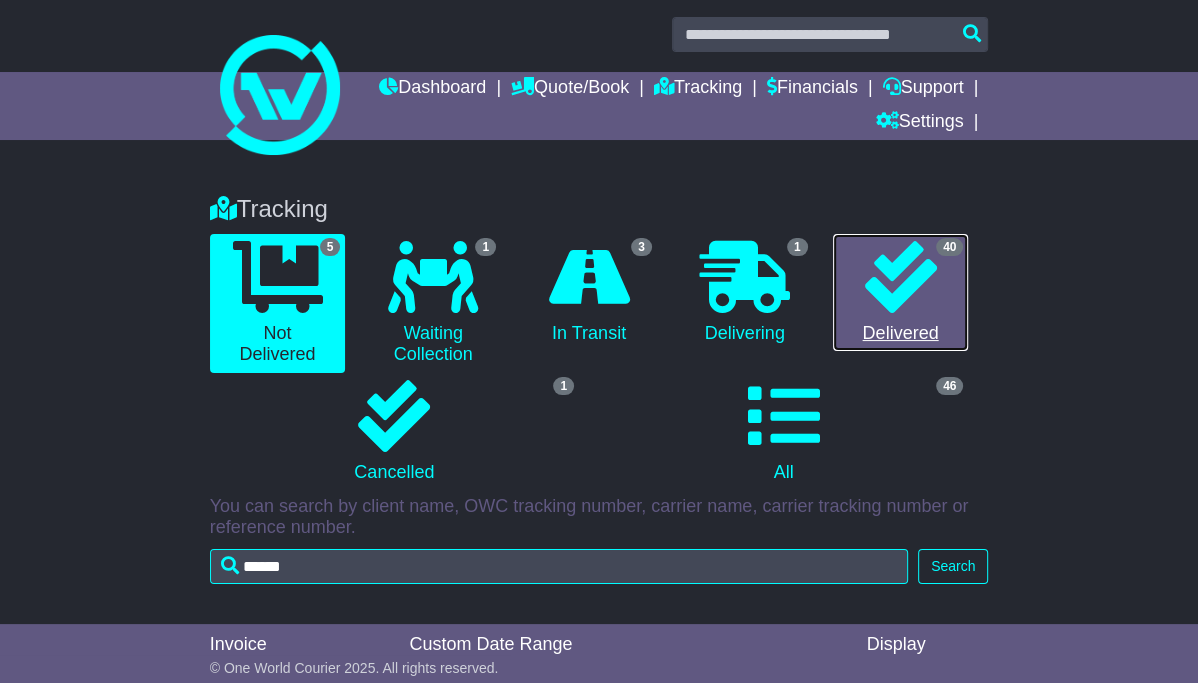 click at bounding box center (900, 277) 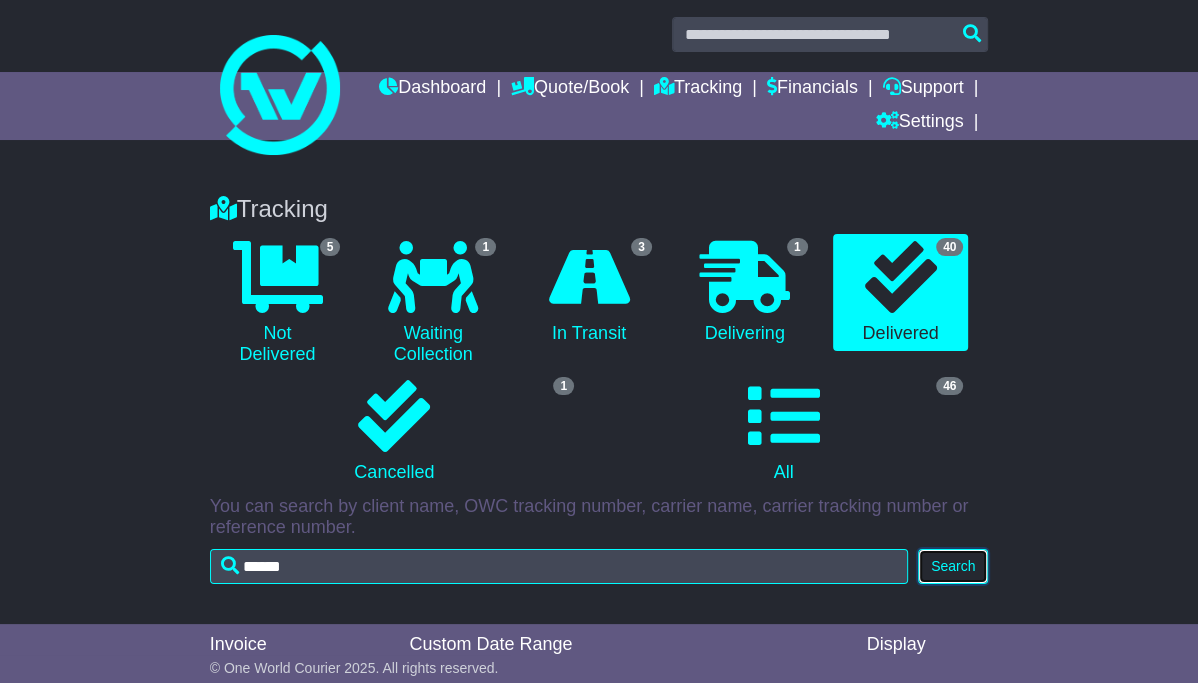 click on "Search" at bounding box center [953, 566] 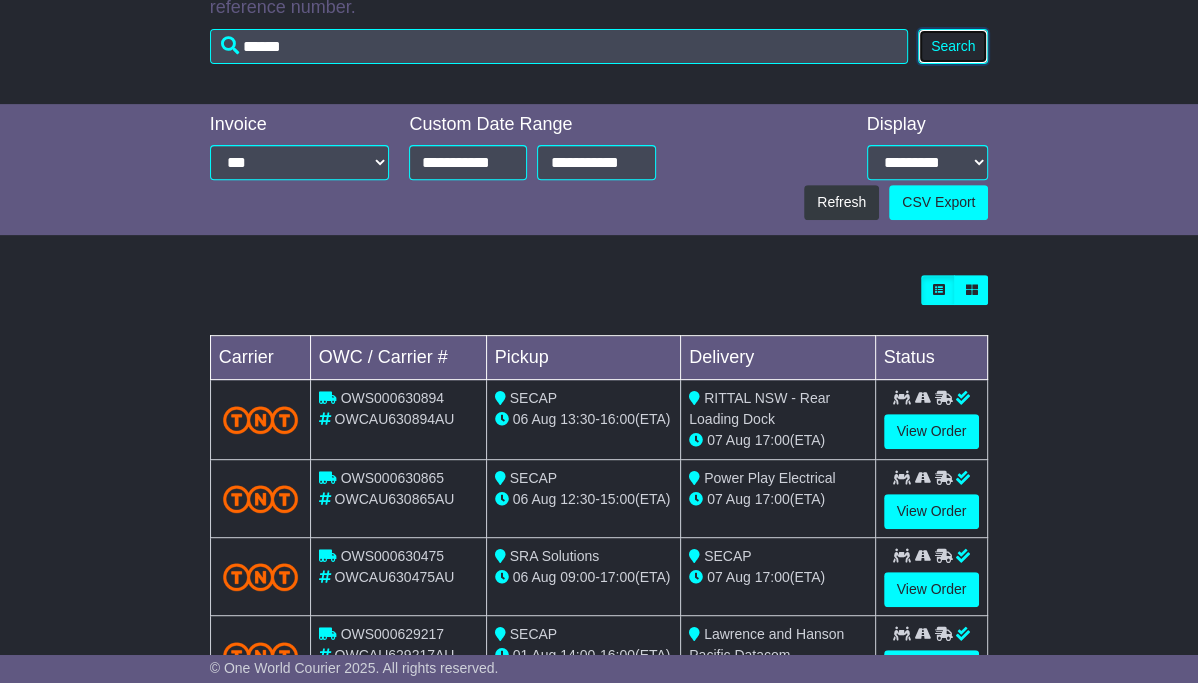 scroll, scrollTop: 532, scrollLeft: 0, axis: vertical 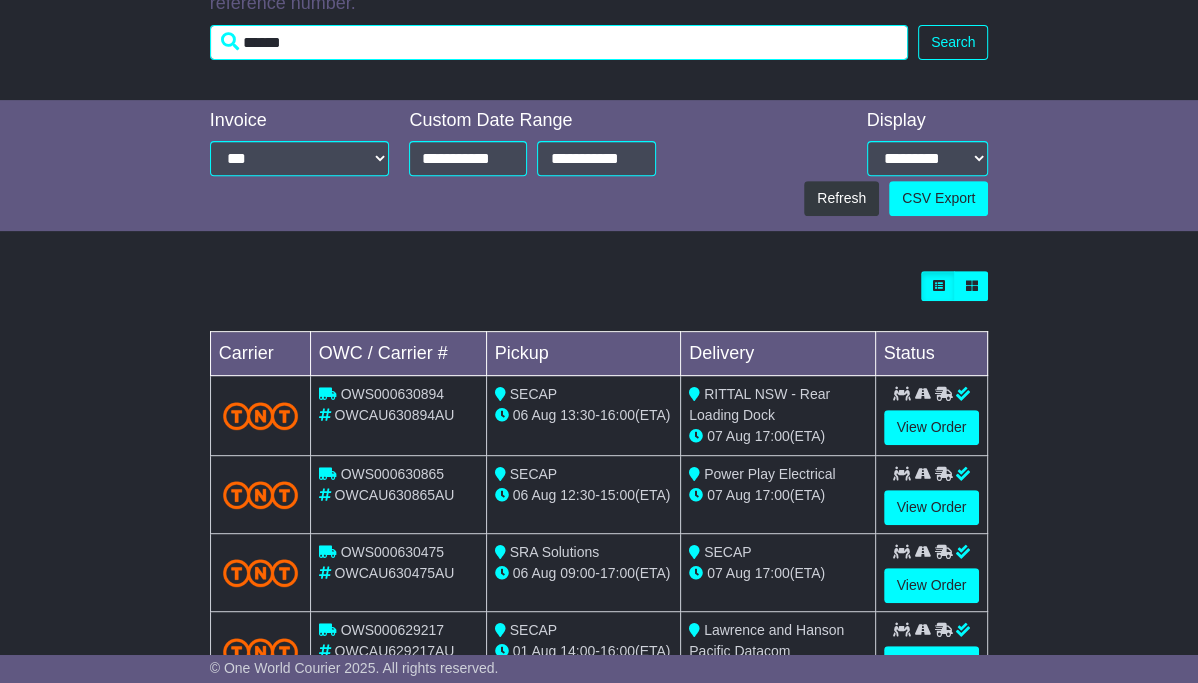 click on "******" at bounding box center [559, 42] 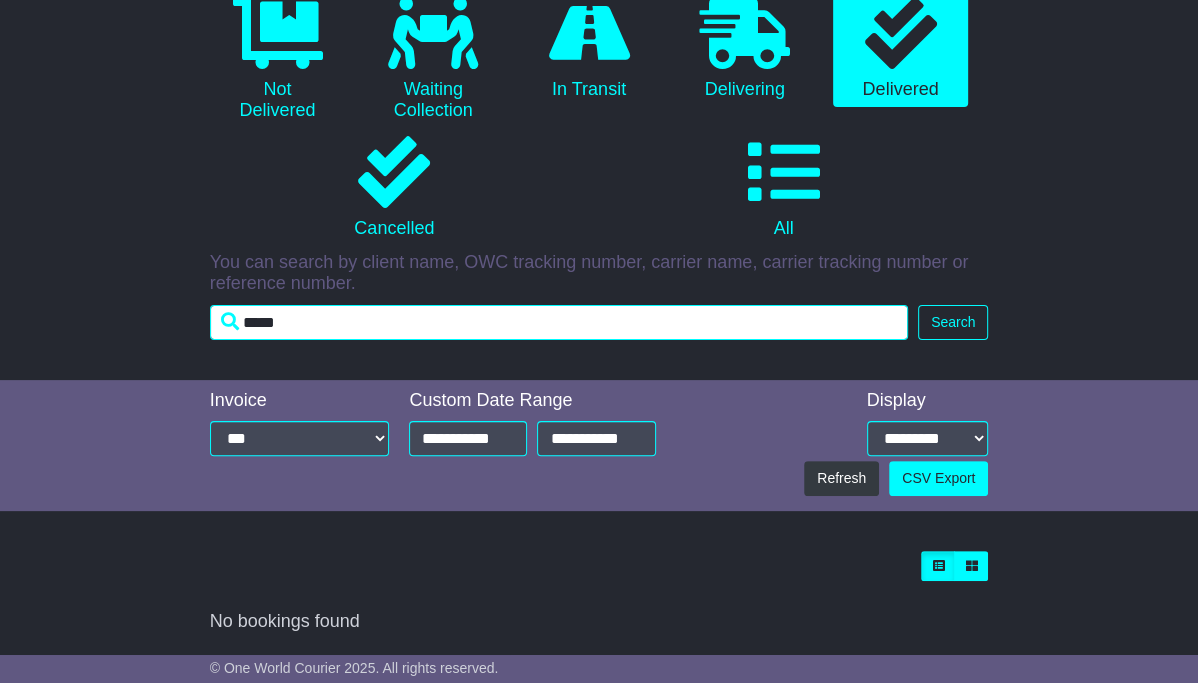 scroll, scrollTop: 250, scrollLeft: 0, axis: vertical 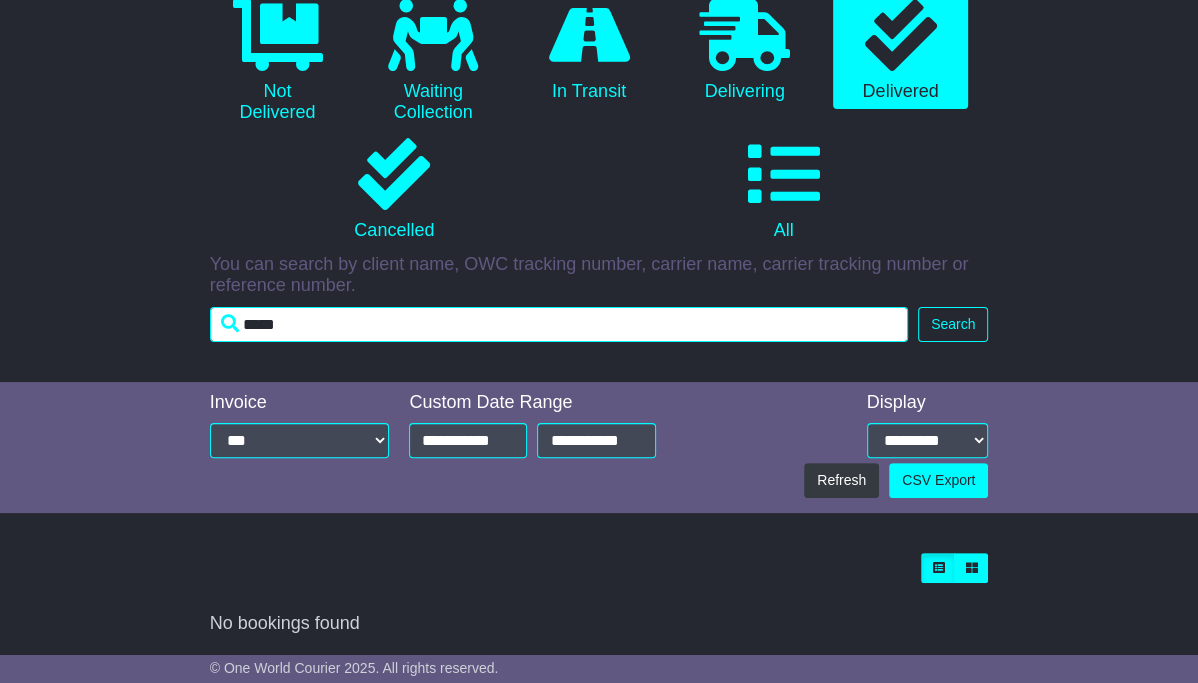 click on "*****" at bounding box center (559, 324) 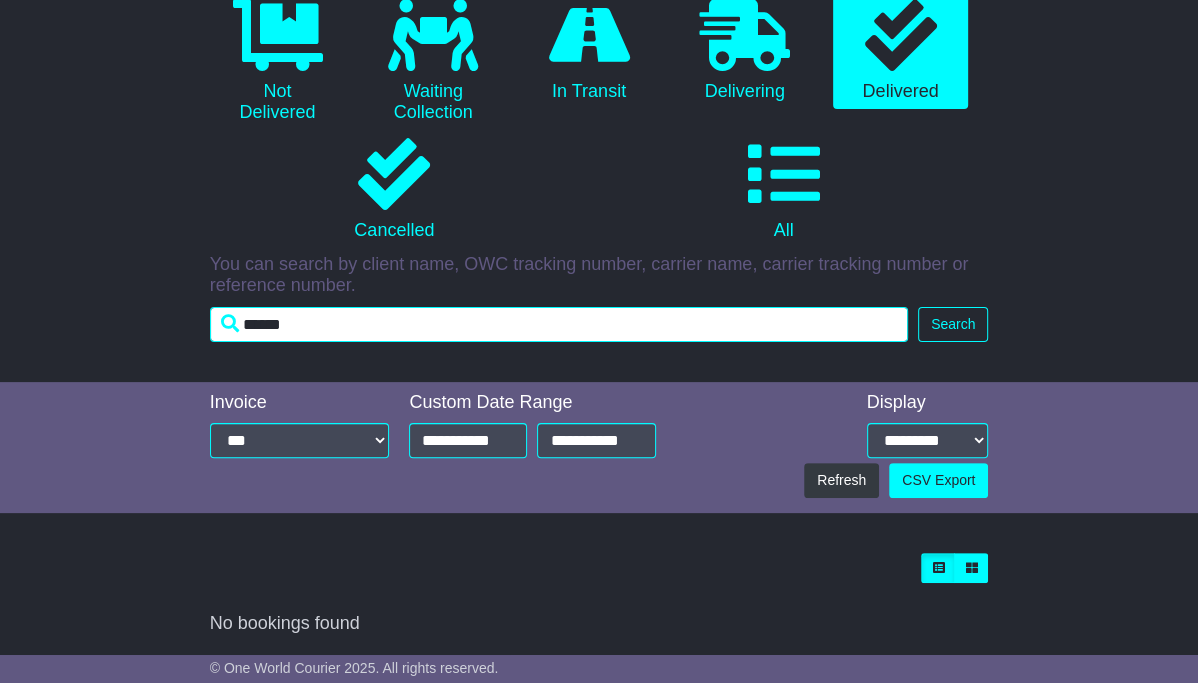 type on "******" 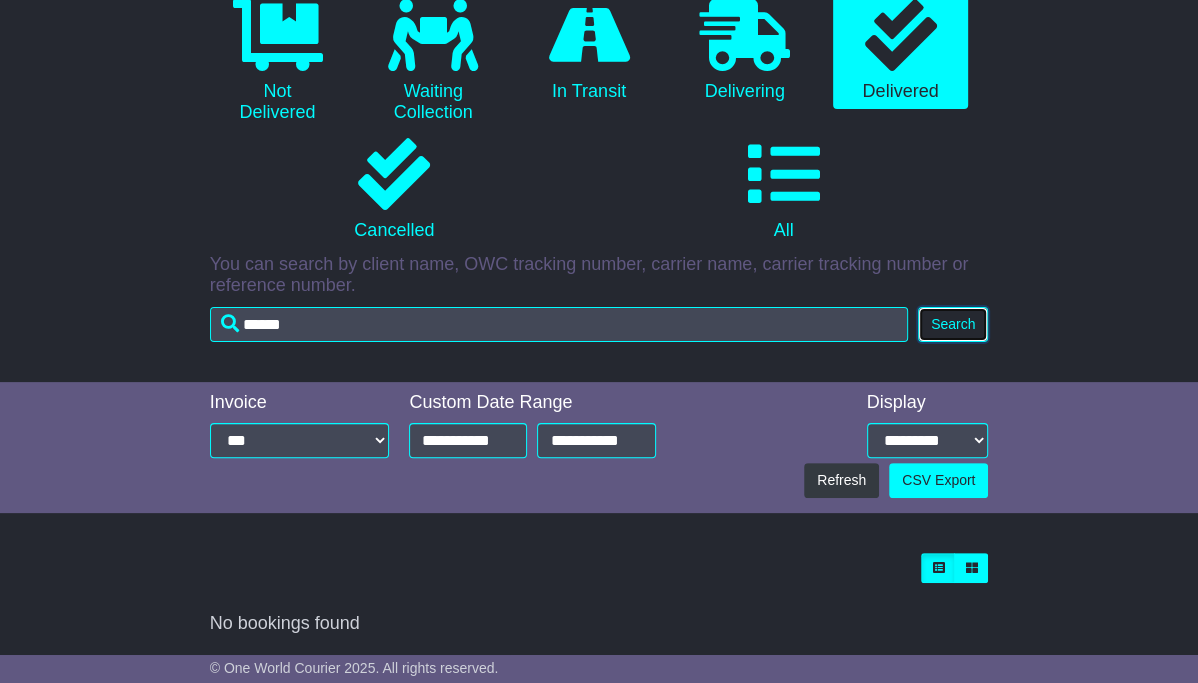 click on "Search" at bounding box center [953, 324] 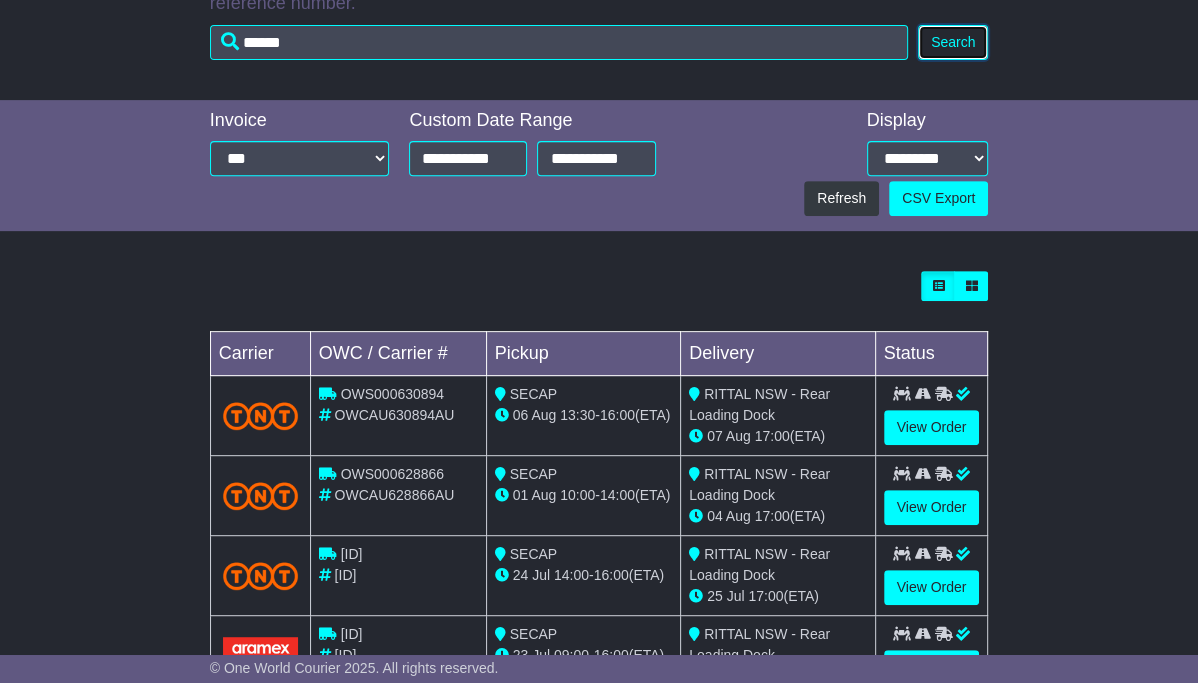 scroll, scrollTop: 611, scrollLeft: 0, axis: vertical 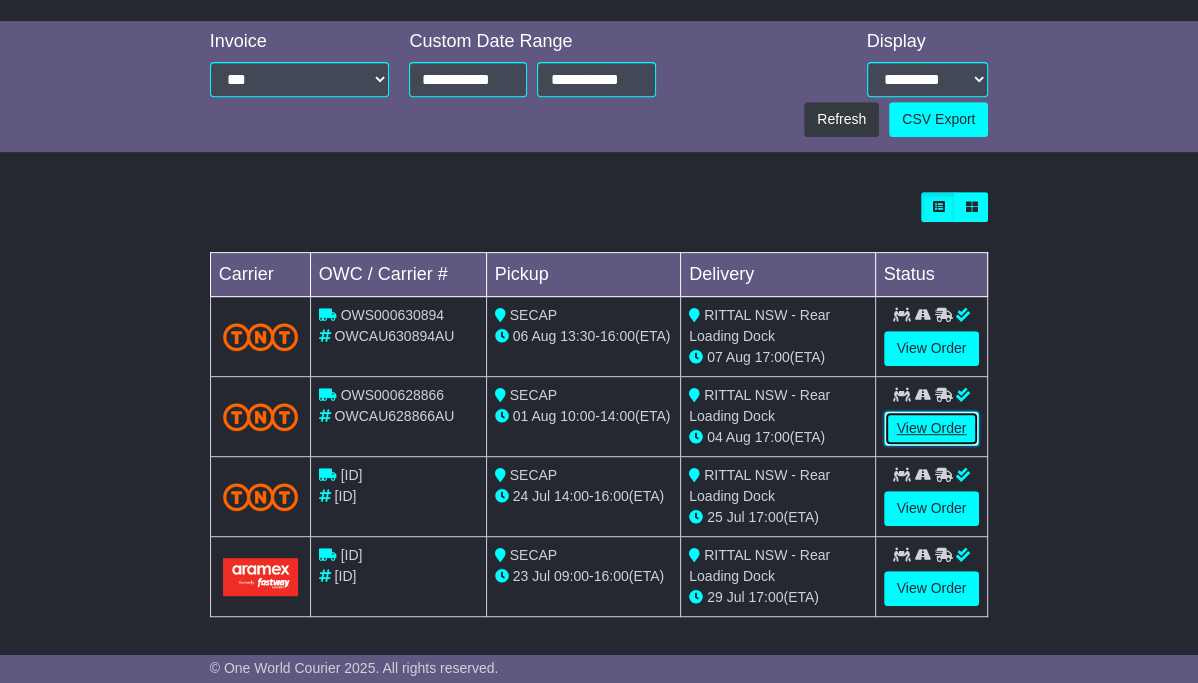 click on "View Order" at bounding box center [932, 428] 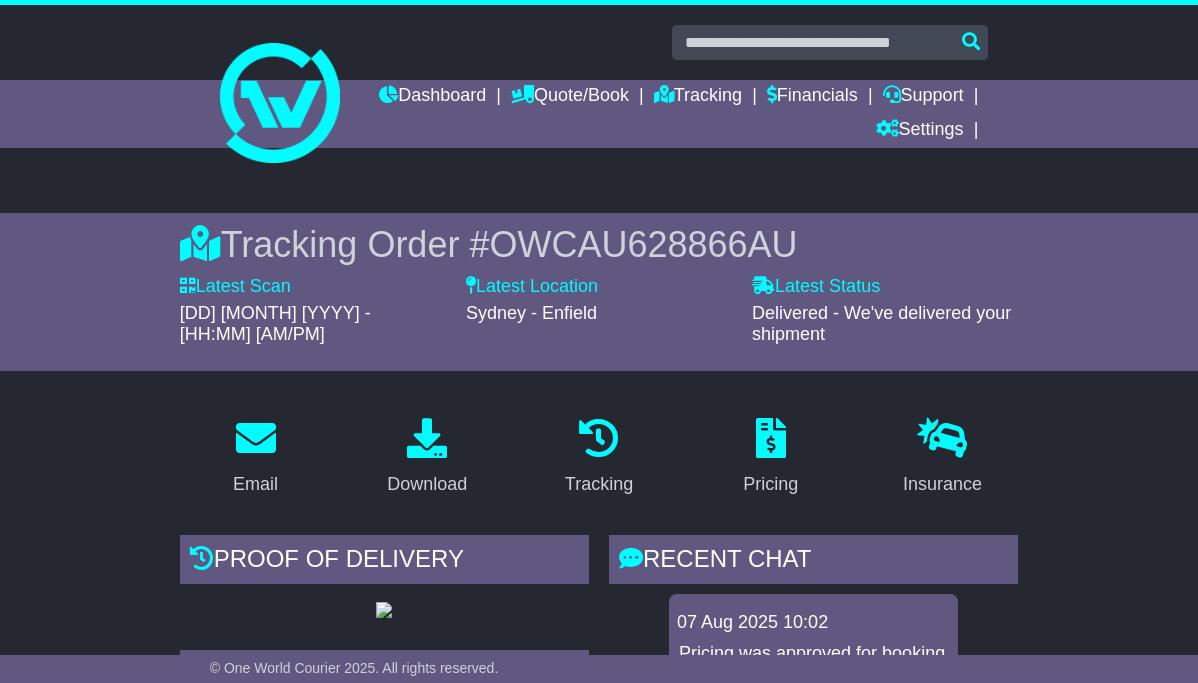 scroll, scrollTop: 0, scrollLeft: 0, axis: both 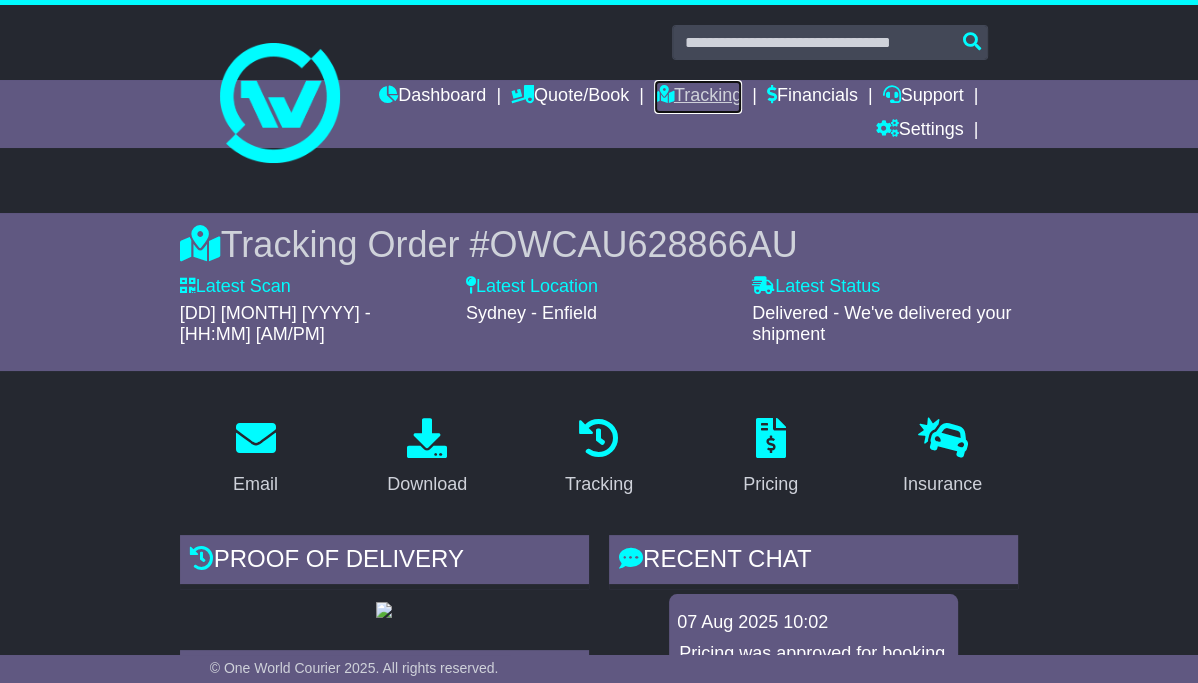 click on "Tracking" at bounding box center (698, 97) 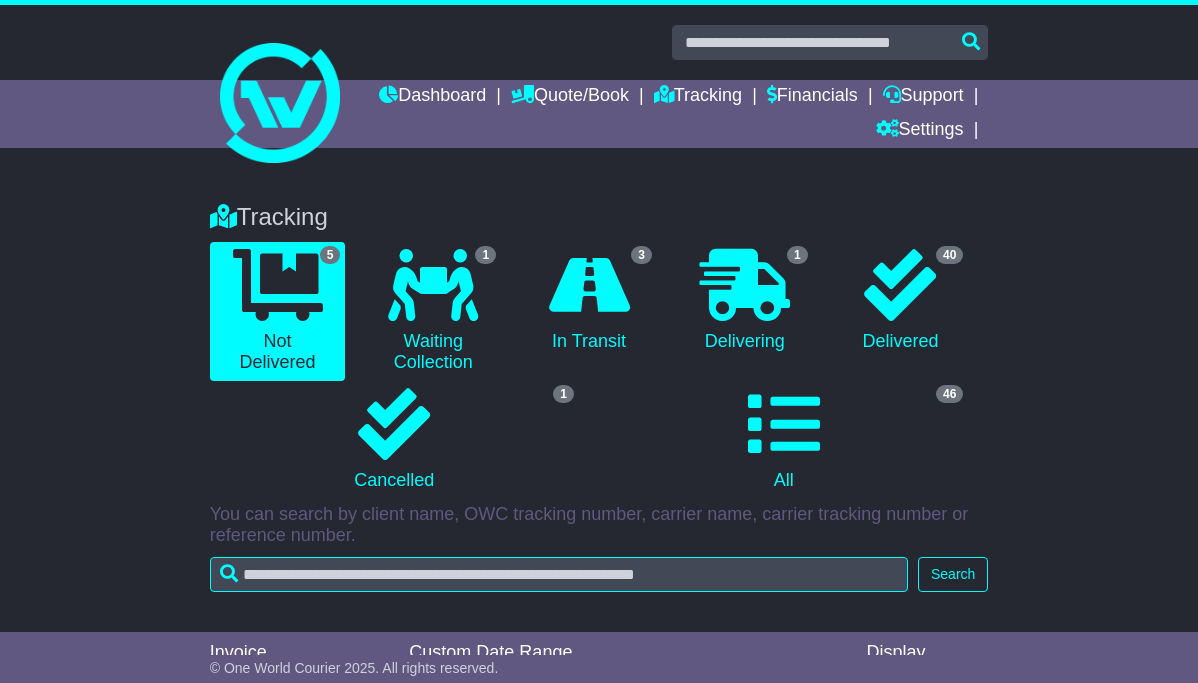 scroll, scrollTop: 0, scrollLeft: 0, axis: both 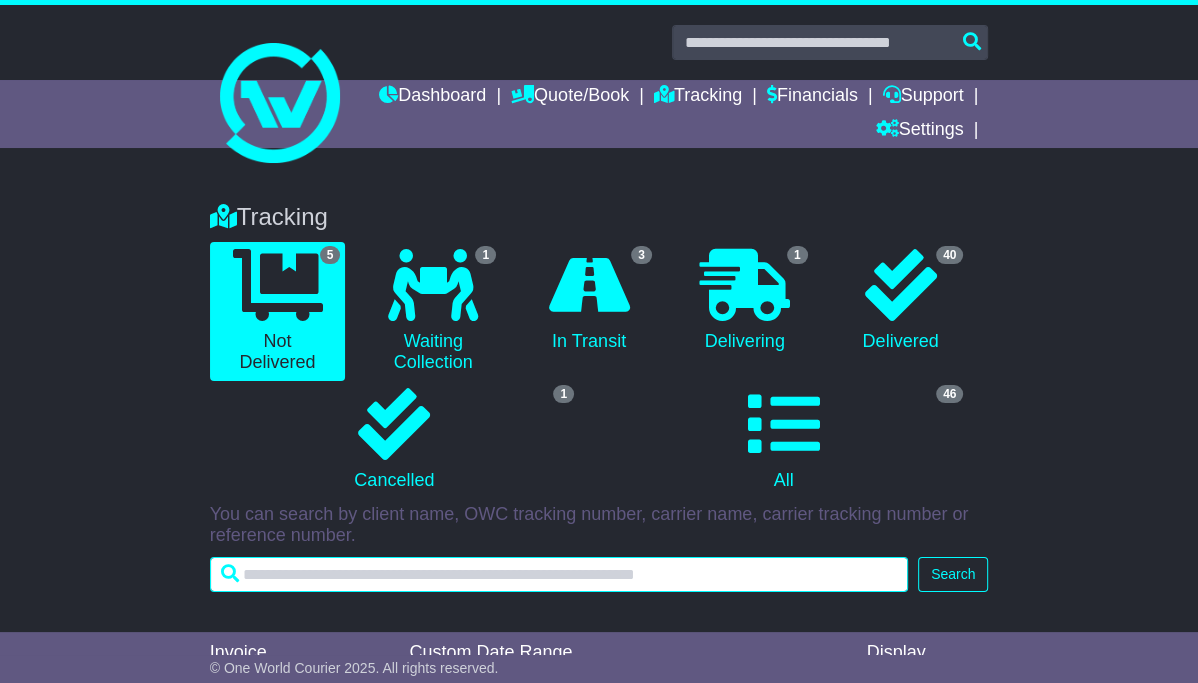 click at bounding box center [559, 574] 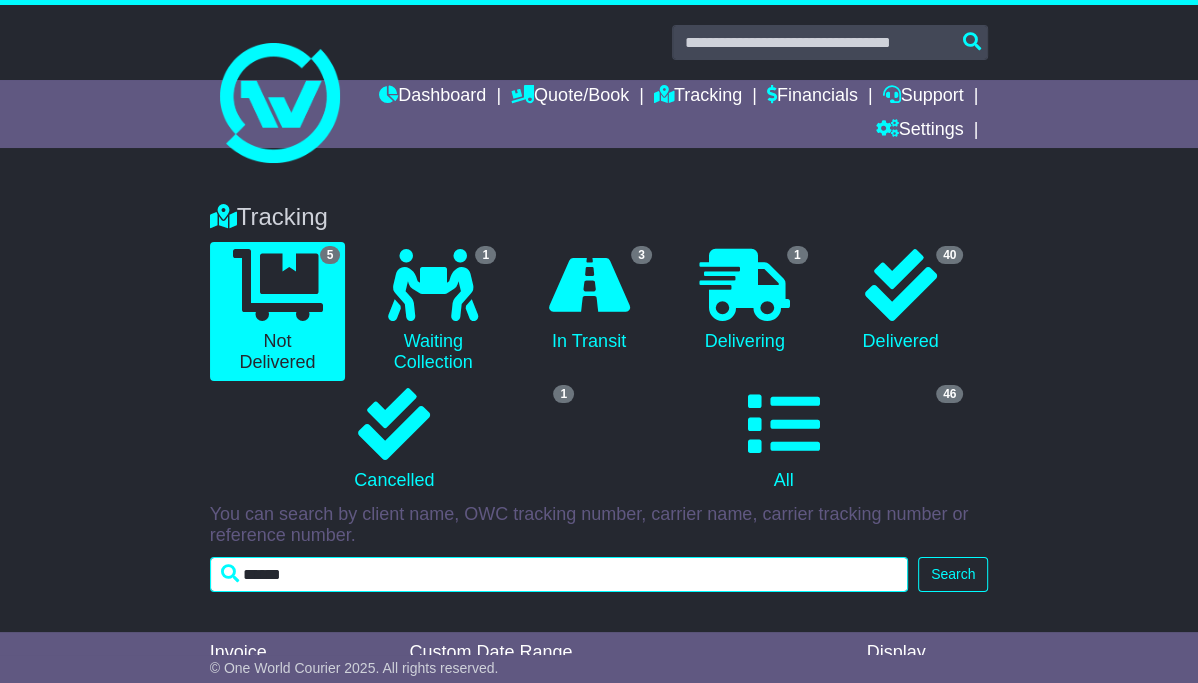 type on "******" 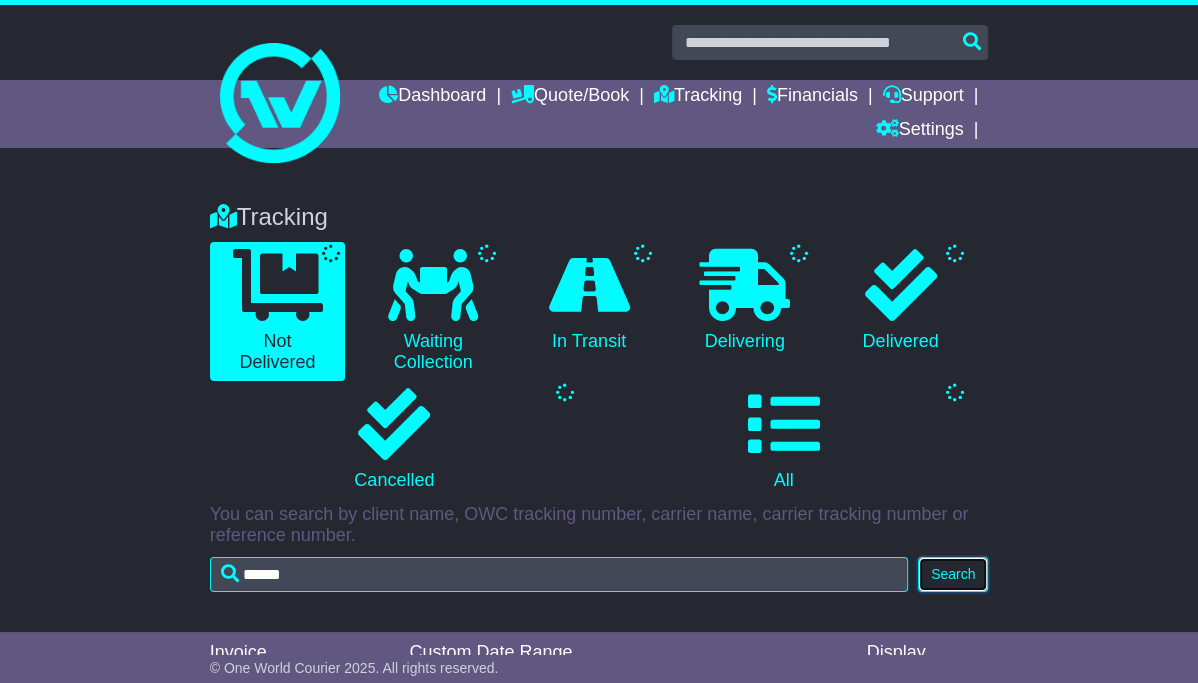 click on "Search" at bounding box center (953, 574) 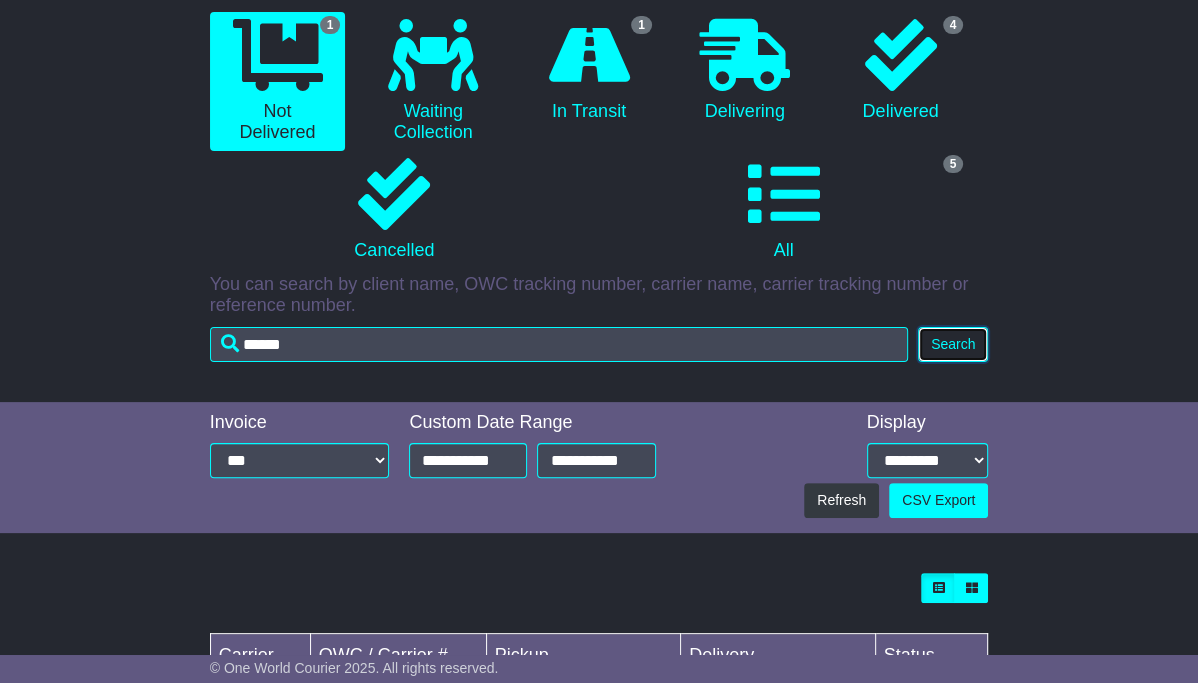 scroll, scrollTop: 165, scrollLeft: 0, axis: vertical 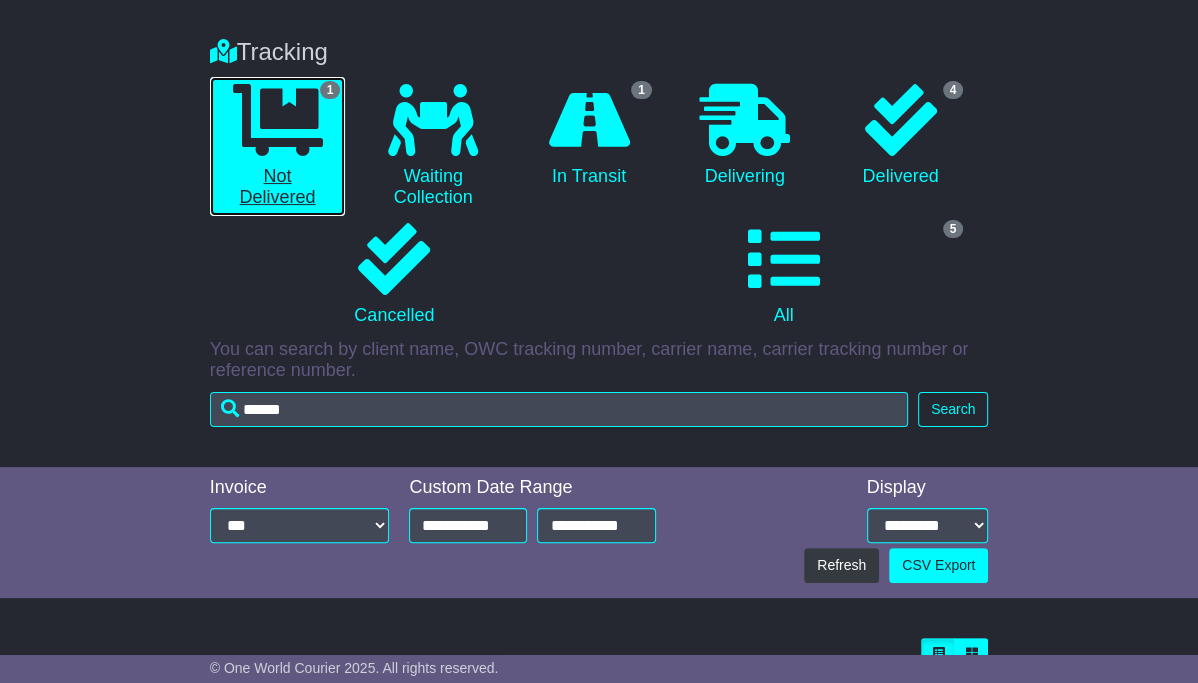 click at bounding box center [278, 120] 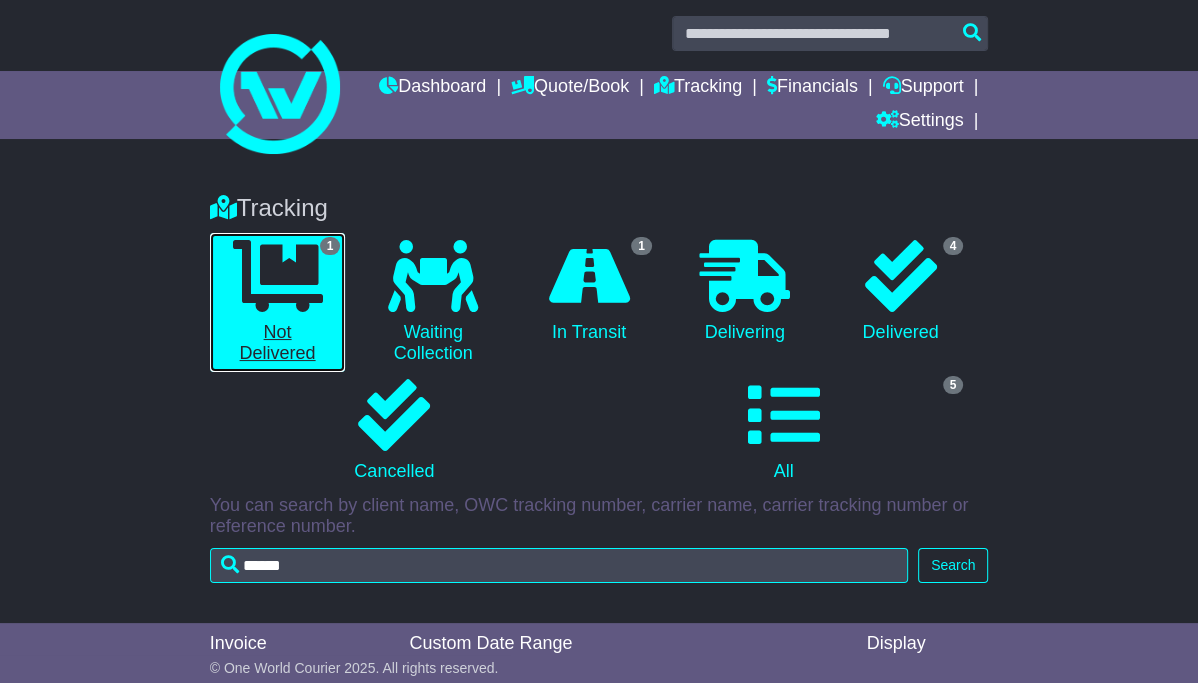 scroll, scrollTop: 0, scrollLeft: 0, axis: both 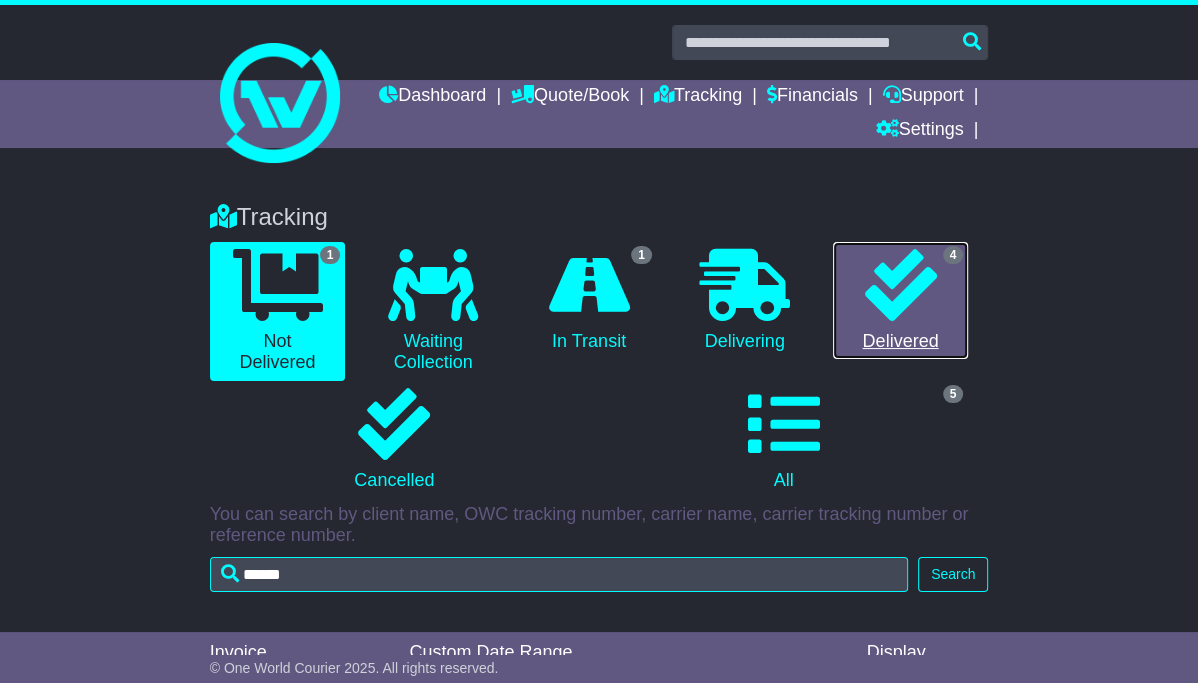 click at bounding box center (900, 285) 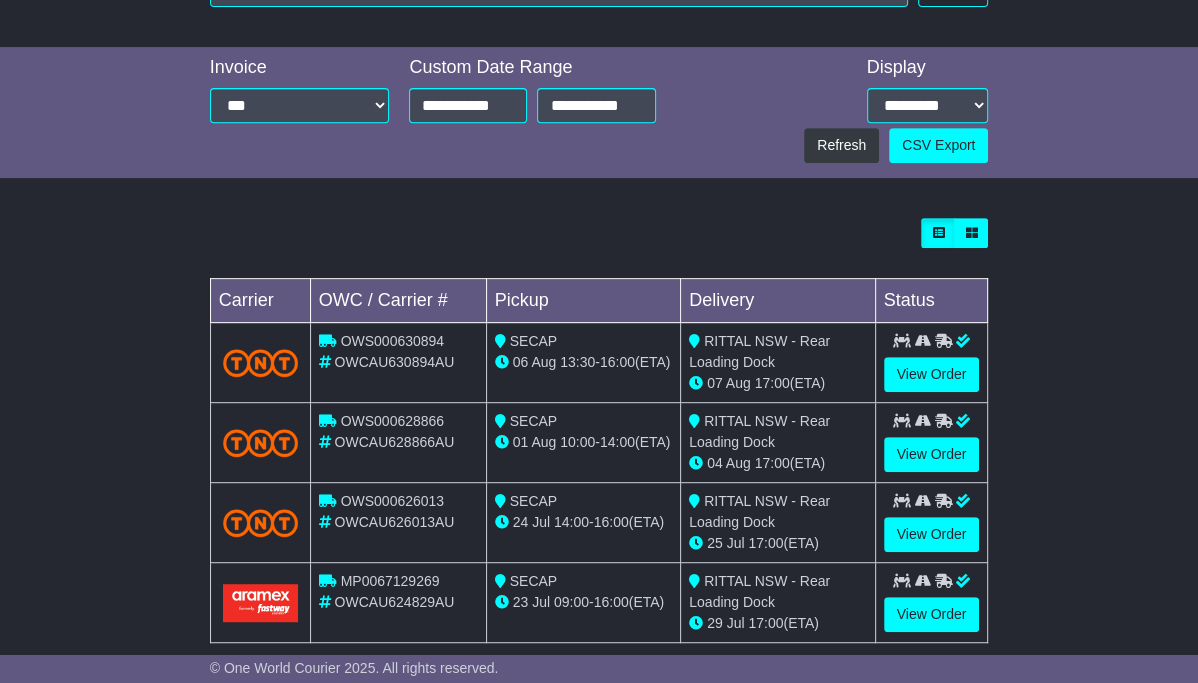 scroll, scrollTop: 611, scrollLeft: 0, axis: vertical 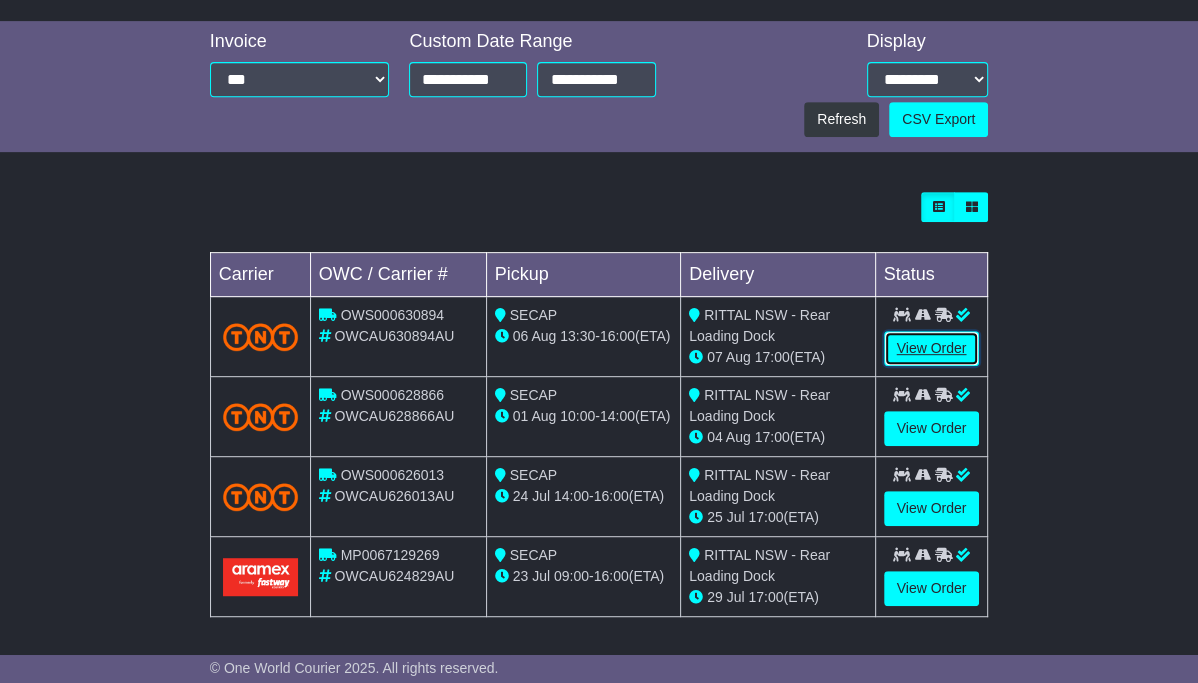 click on "View Order" at bounding box center [932, 348] 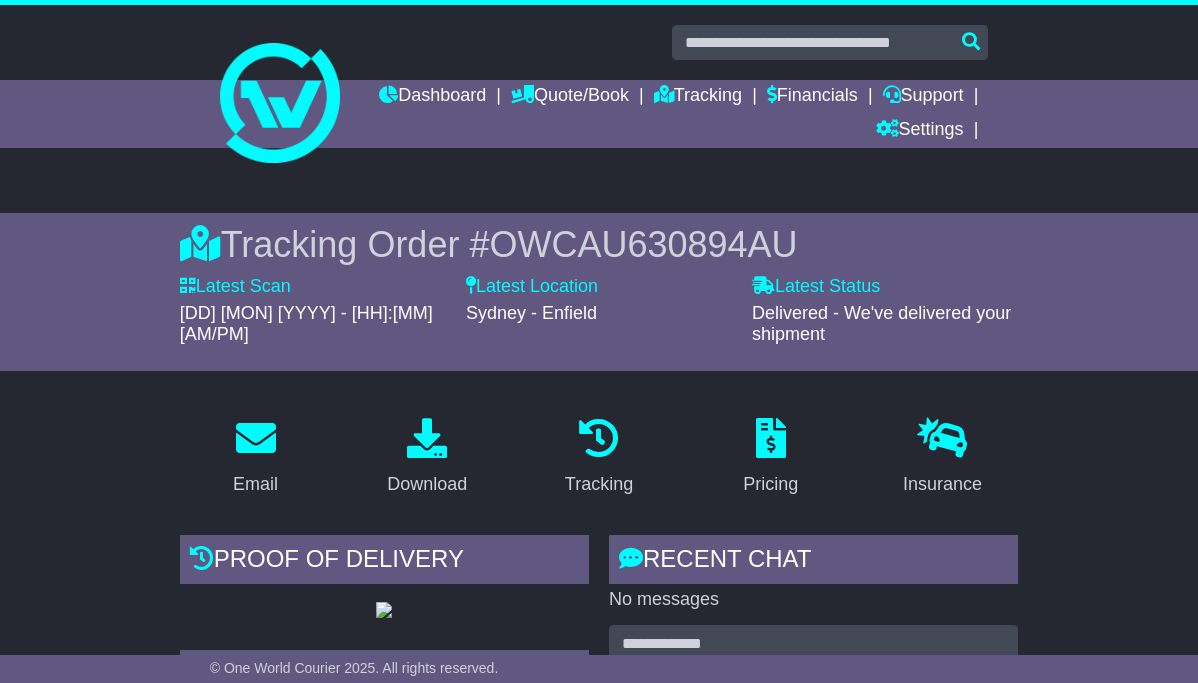 scroll, scrollTop: 0, scrollLeft: 0, axis: both 